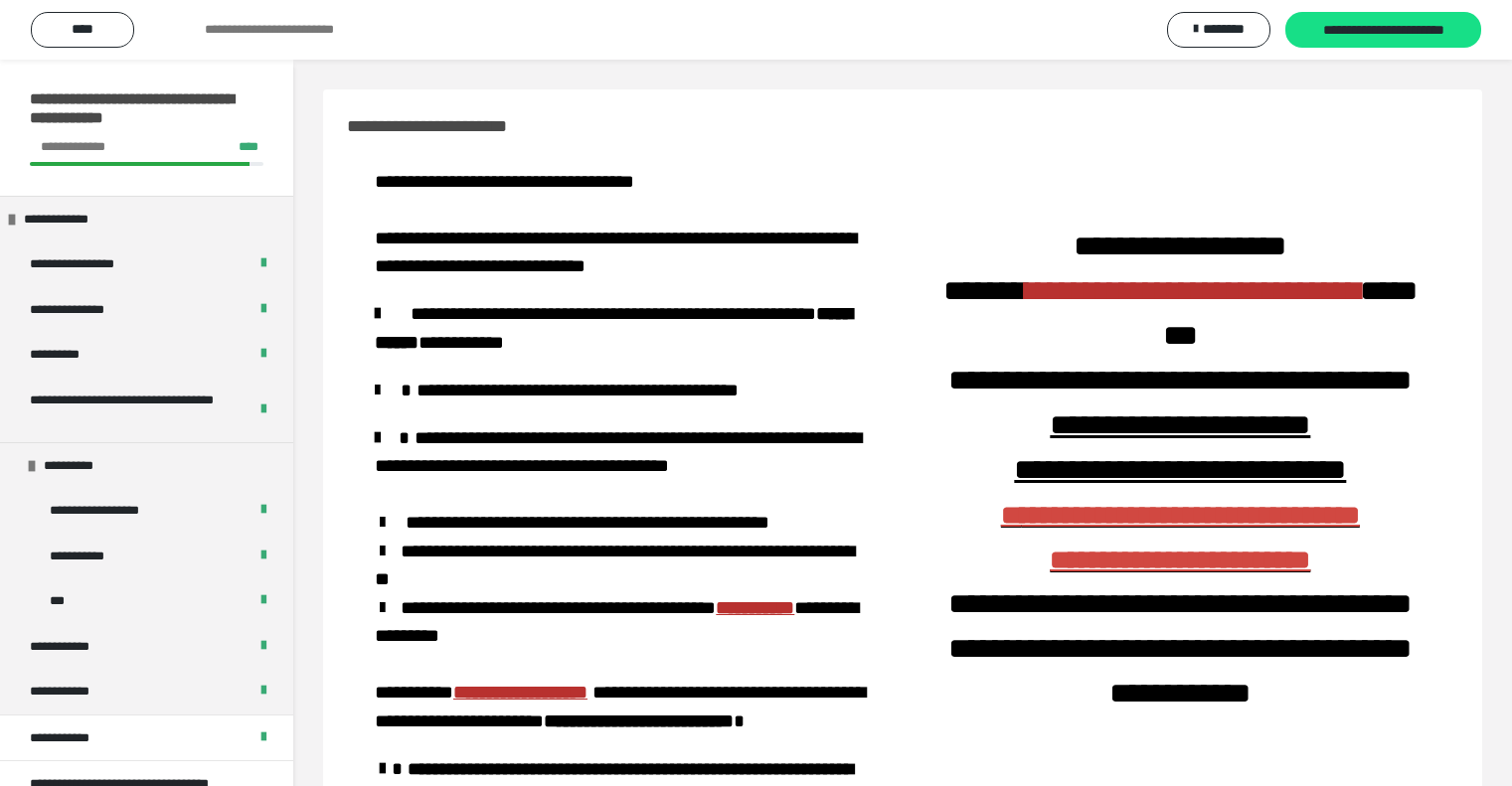 scroll, scrollTop: 225, scrollLeft: 0, axis: vertical 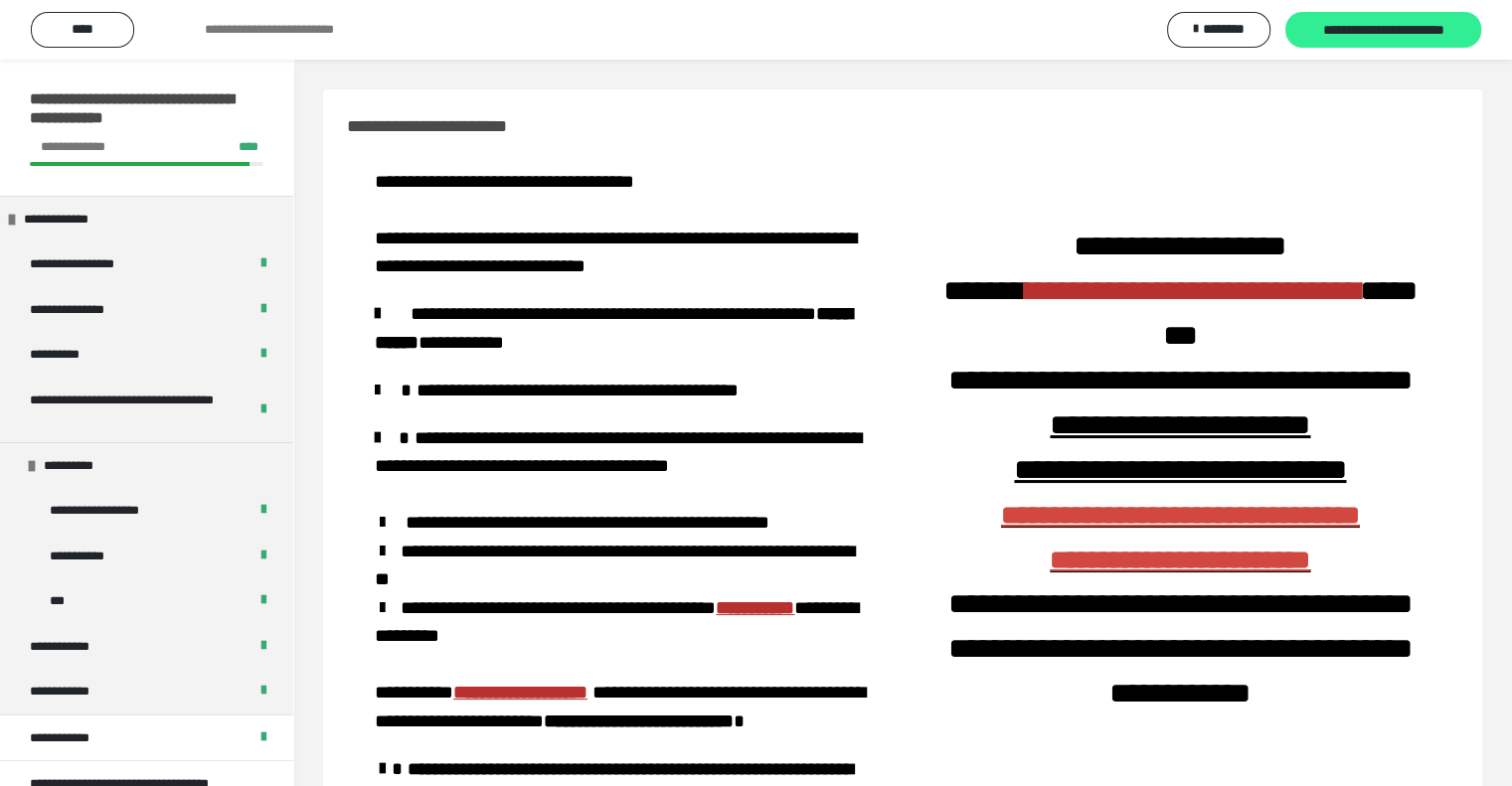 click on "**********" at bounding box center (1383, 31) 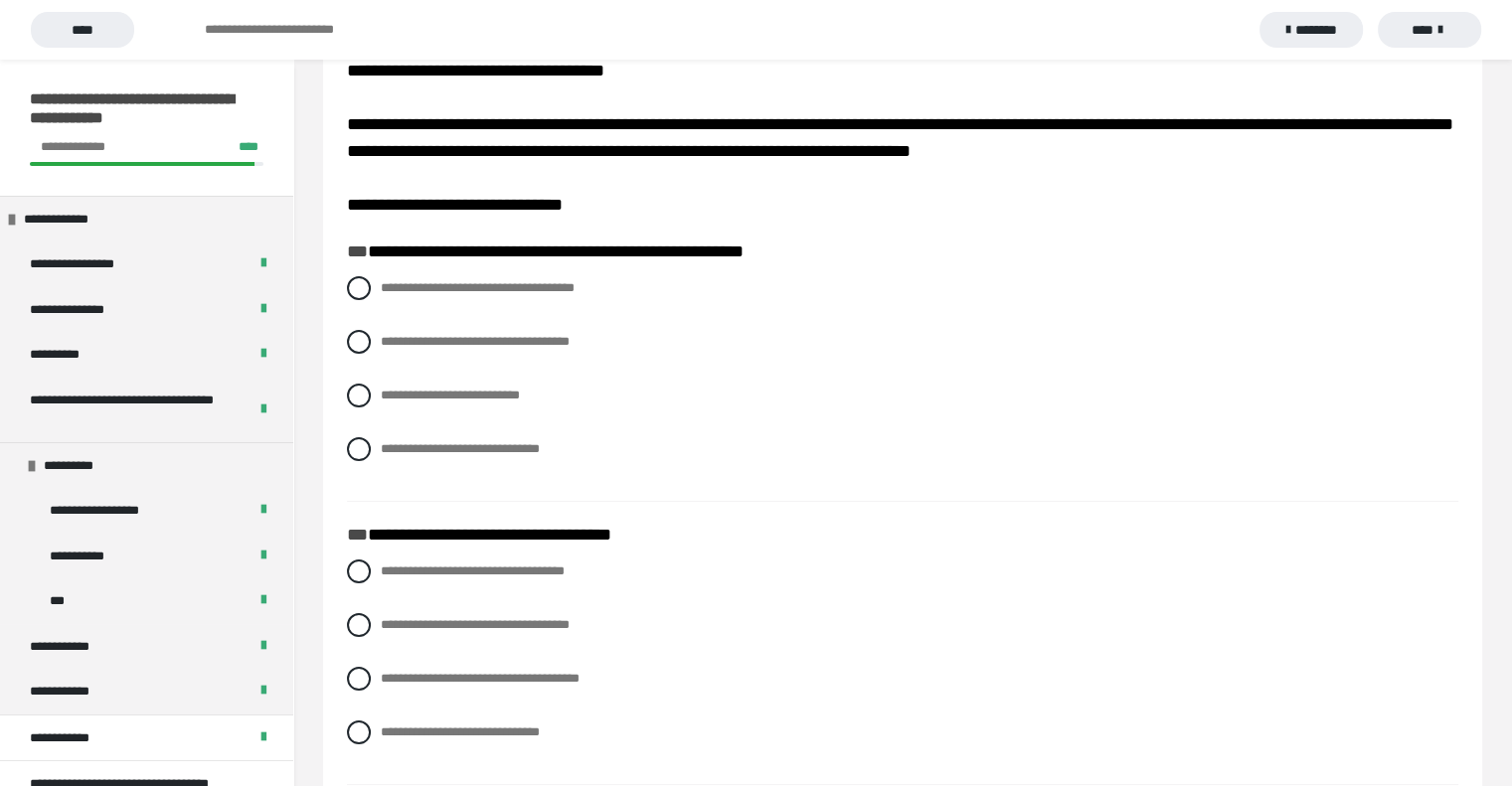scroll, scrollTop: 99, scrollLeft: 0, axis: vertical 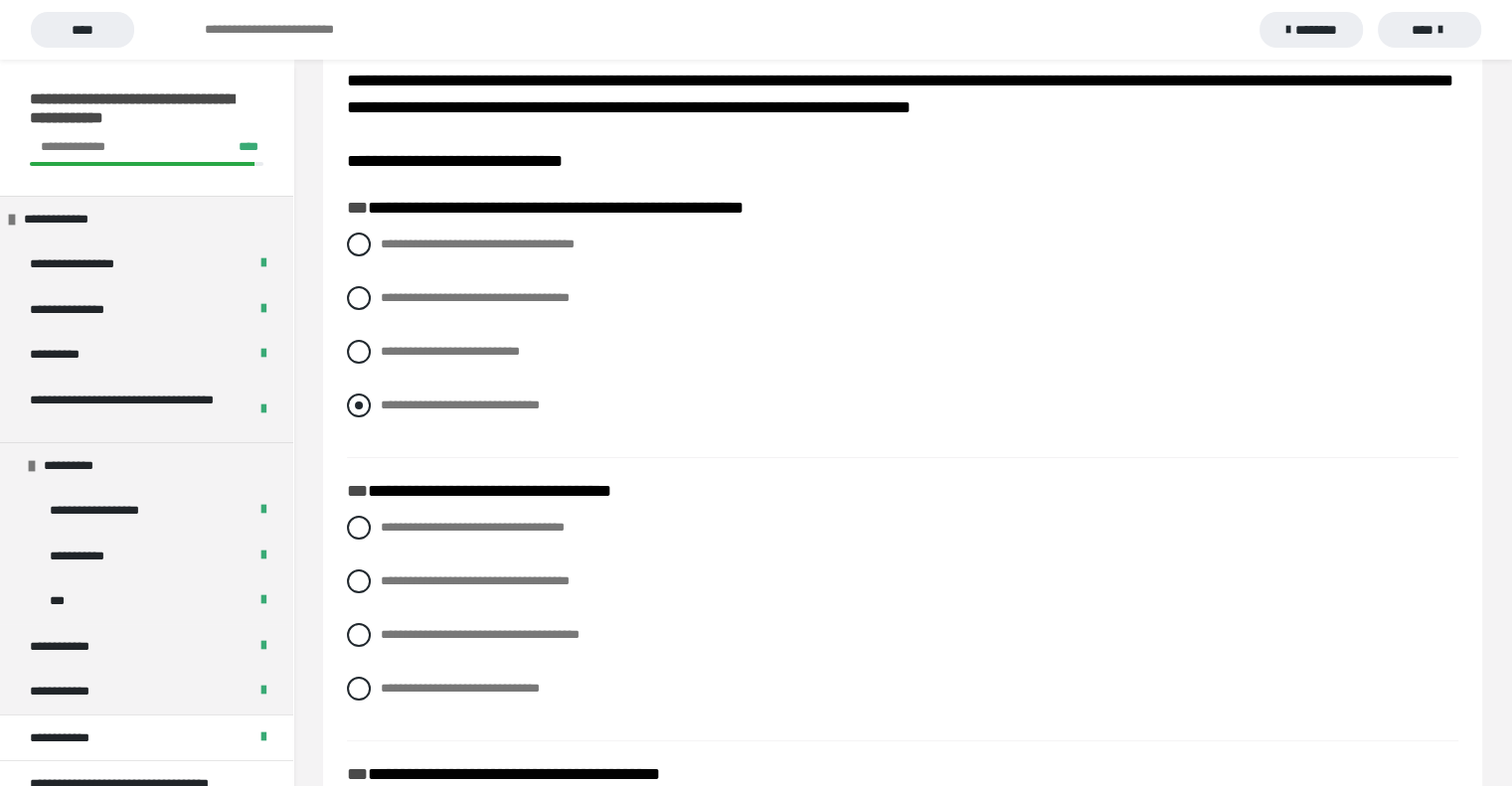 click on "**********" at bounding box center [460, 404] 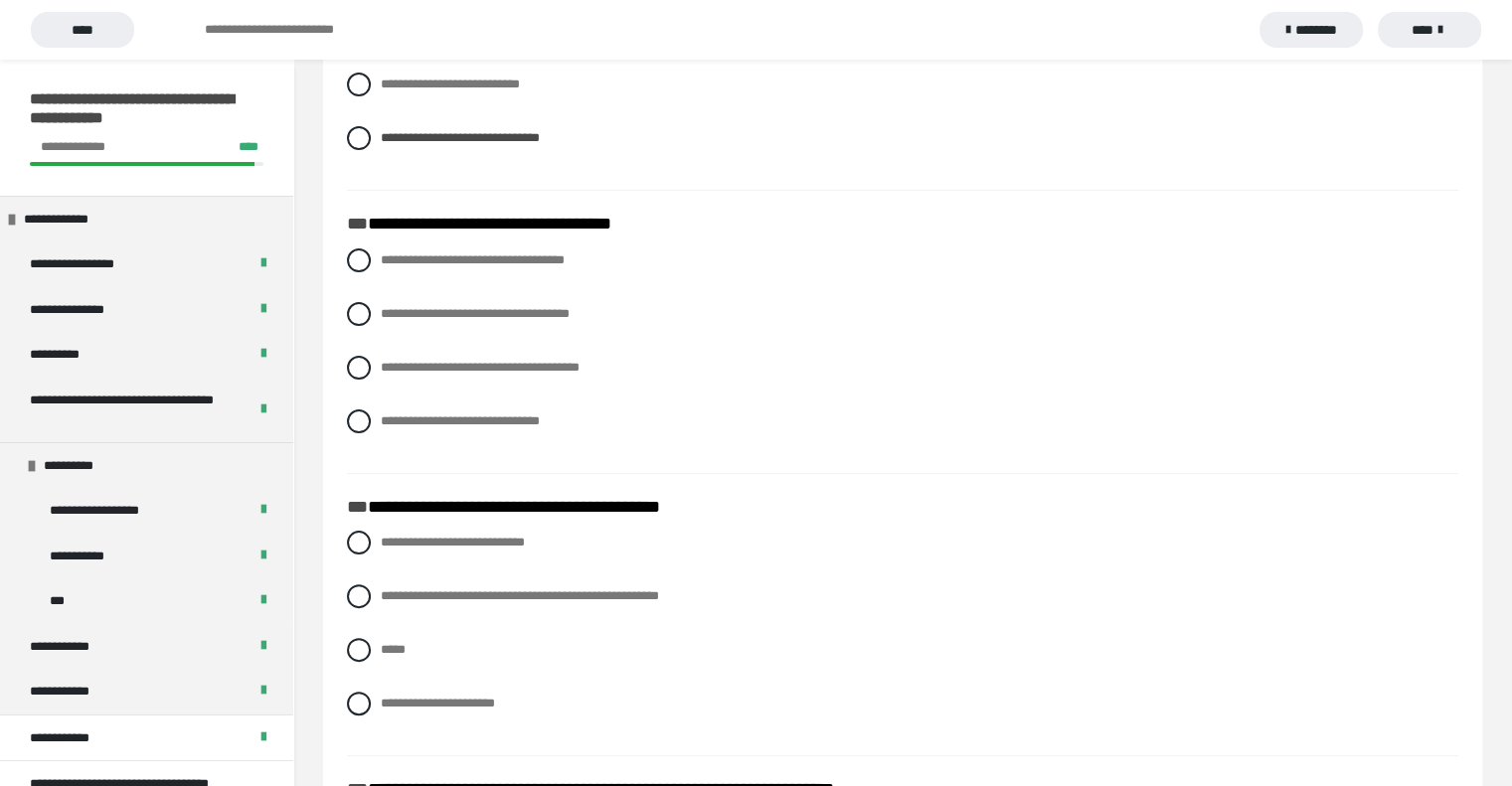 scroll, scrollTop: 397, scrollLeft: 0, axis: vertical 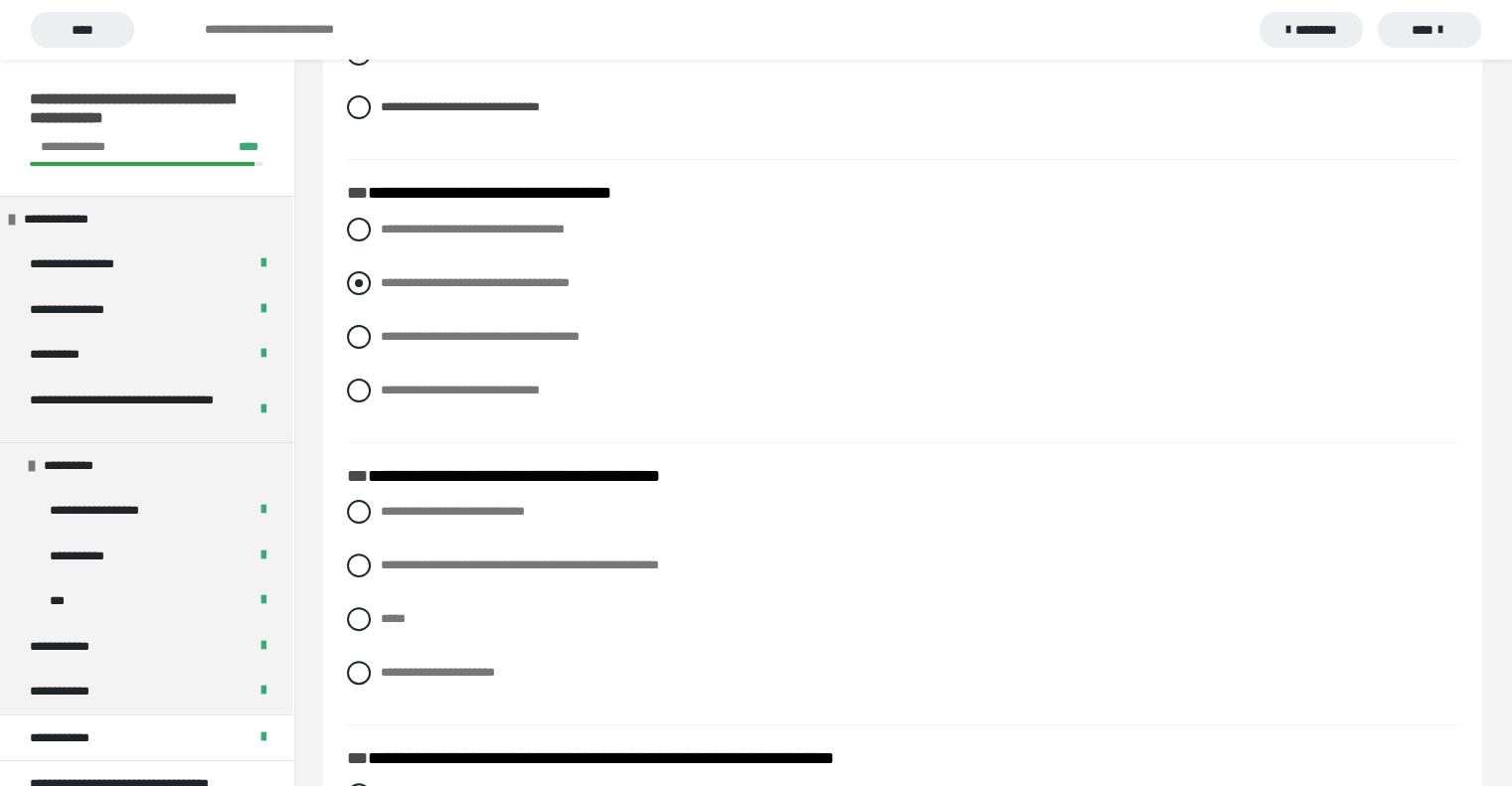 click on "**********" at bounding box center (475, 282) 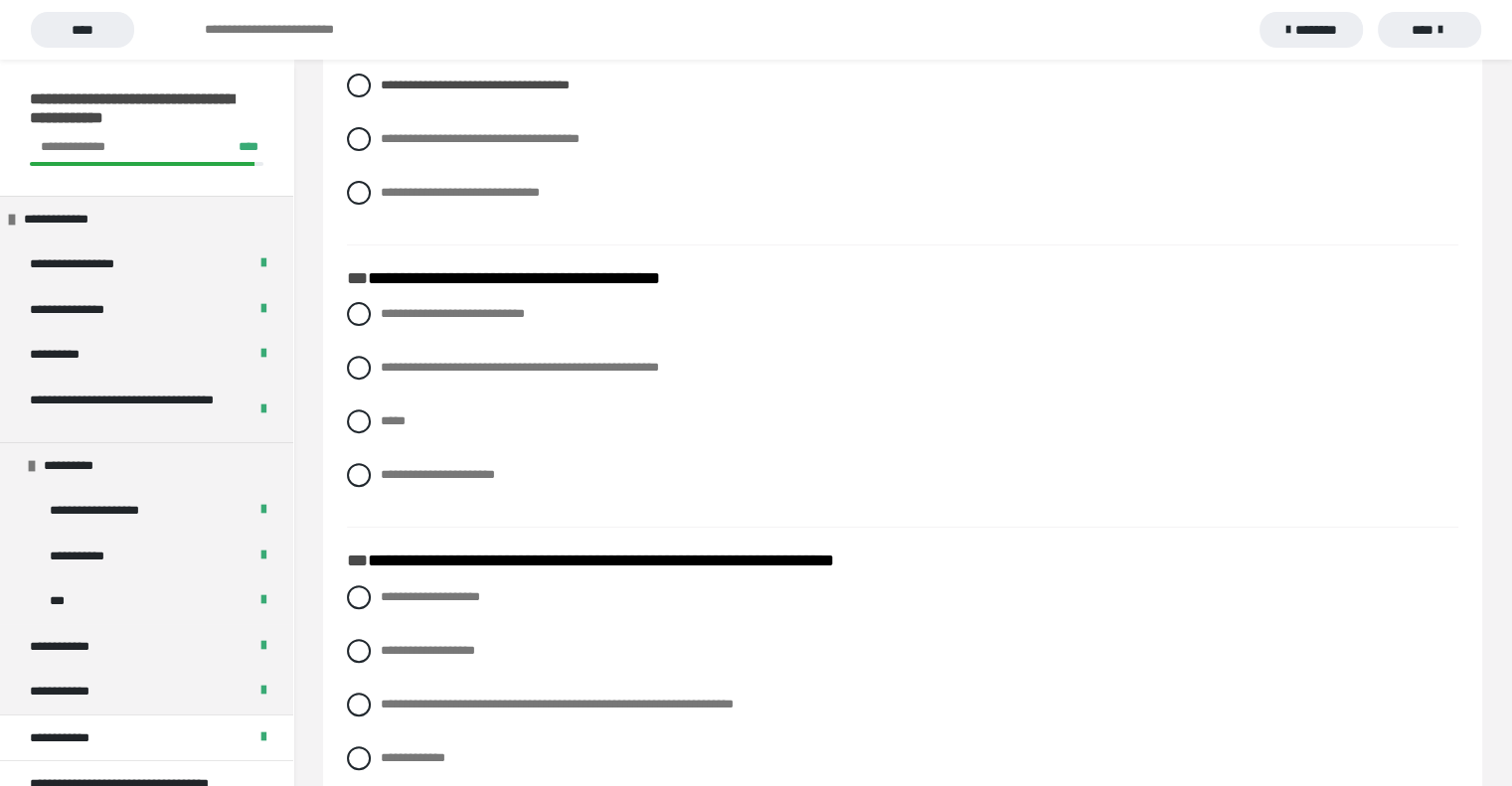 scroll, scrollTop: 596, scrollLeft: 0, axis: vertical 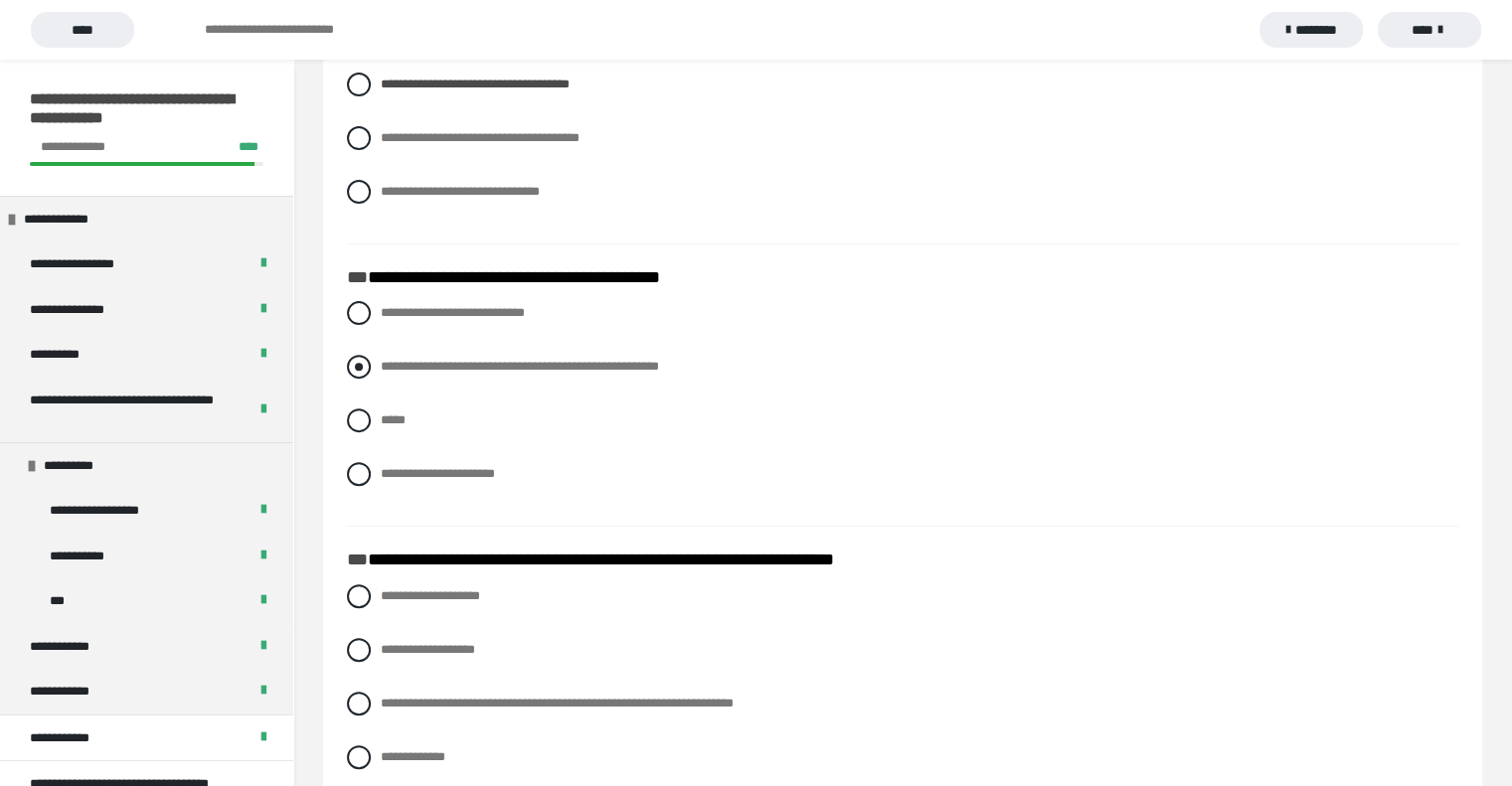 click on "**********" at bounding box center (520, 366) 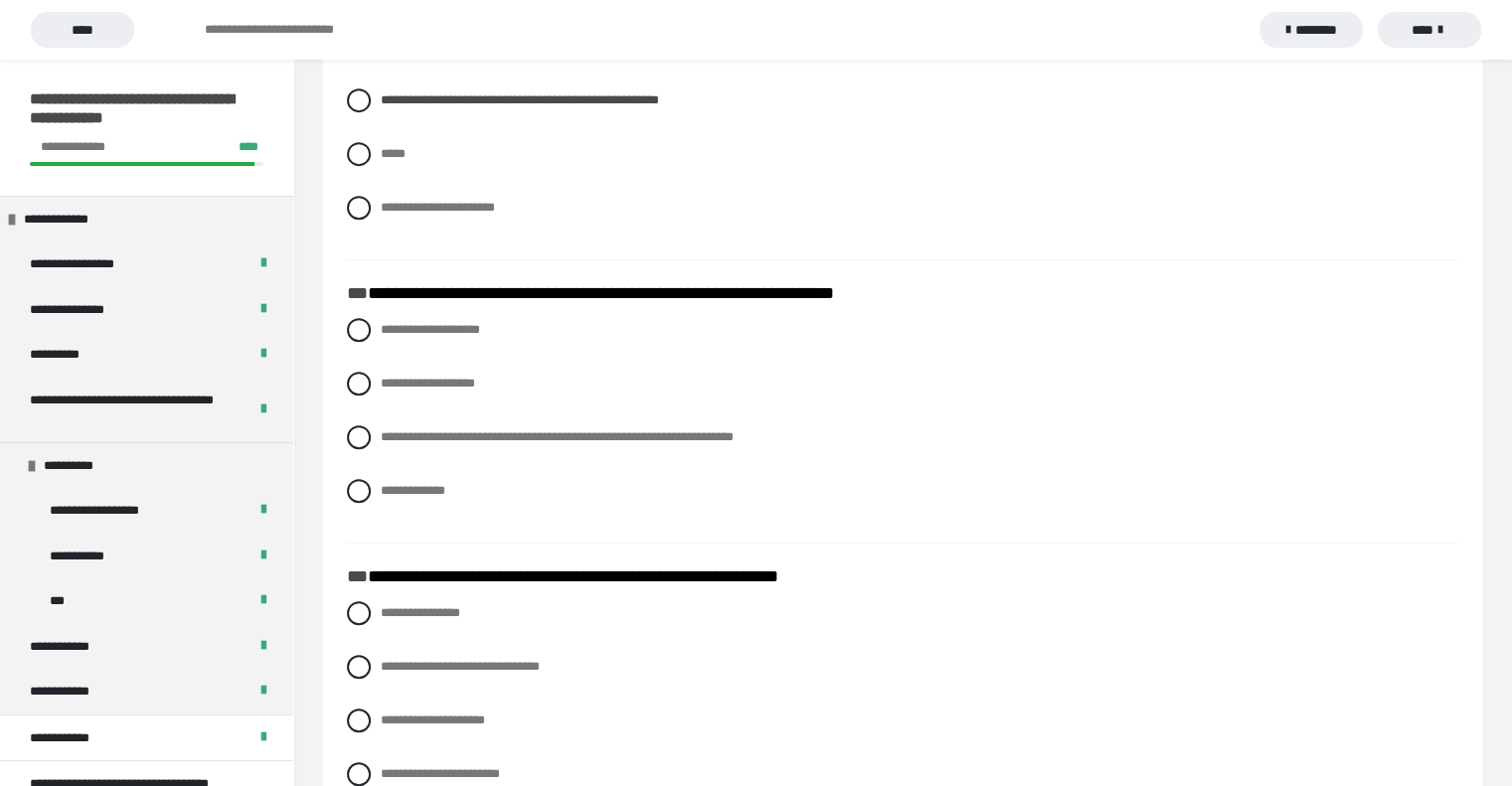 scroll, scrollTop: 894, scrollLeft: 0, axis: vertical 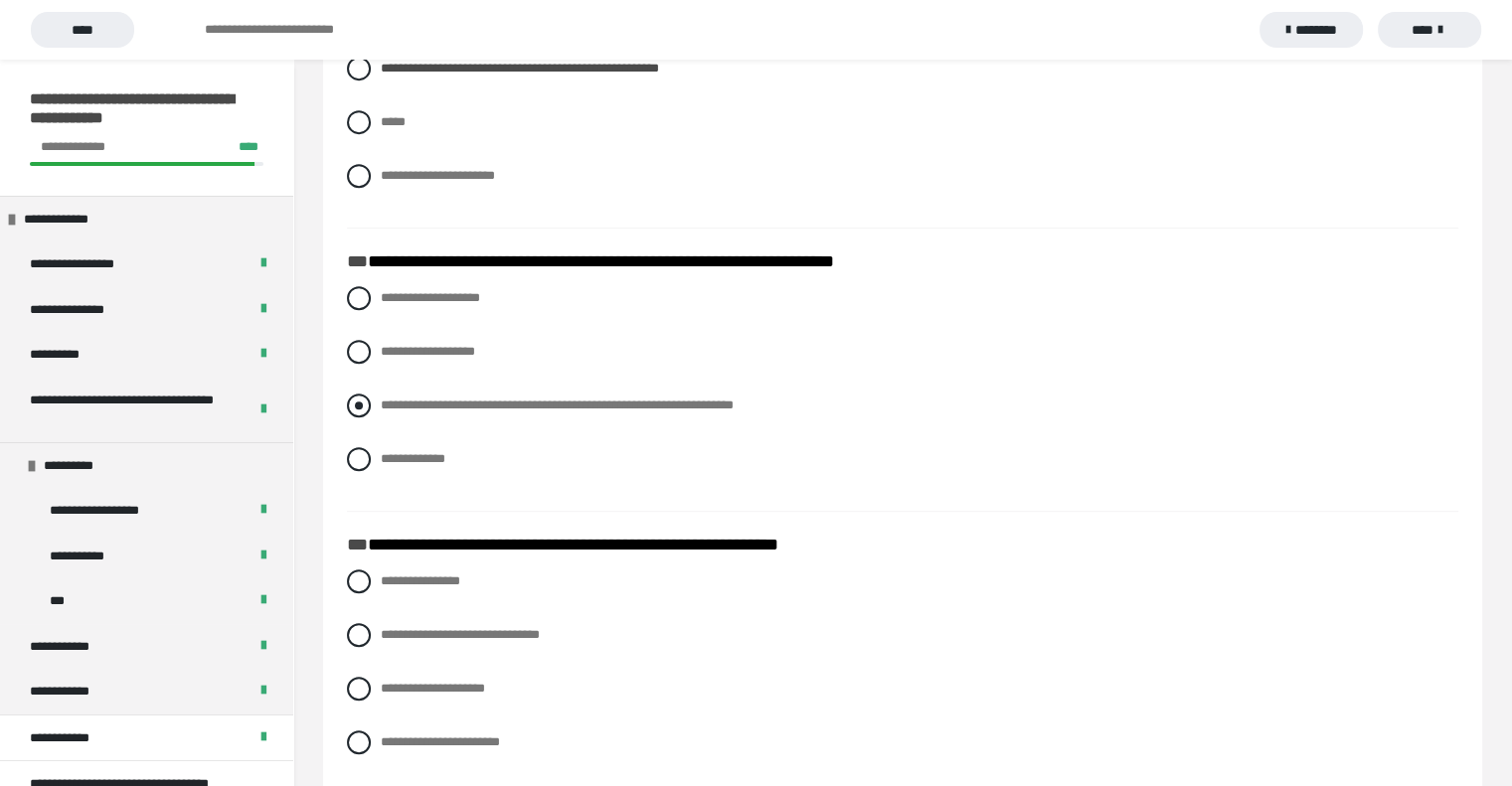 click on "**********" at bounding box center (557, 404) 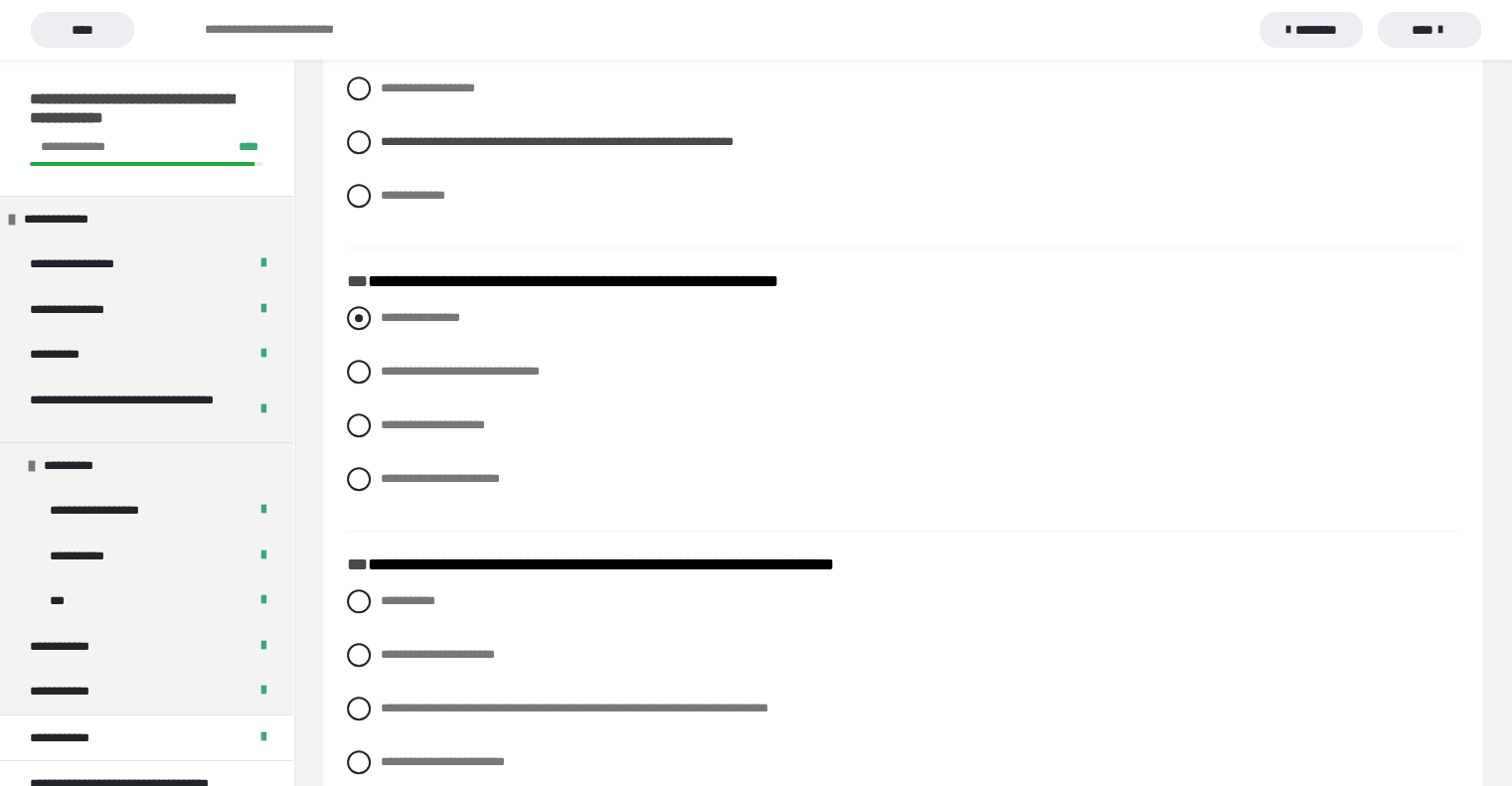 scroll, scrollTop: 1192, scrollLeft: 0, axis: vertical 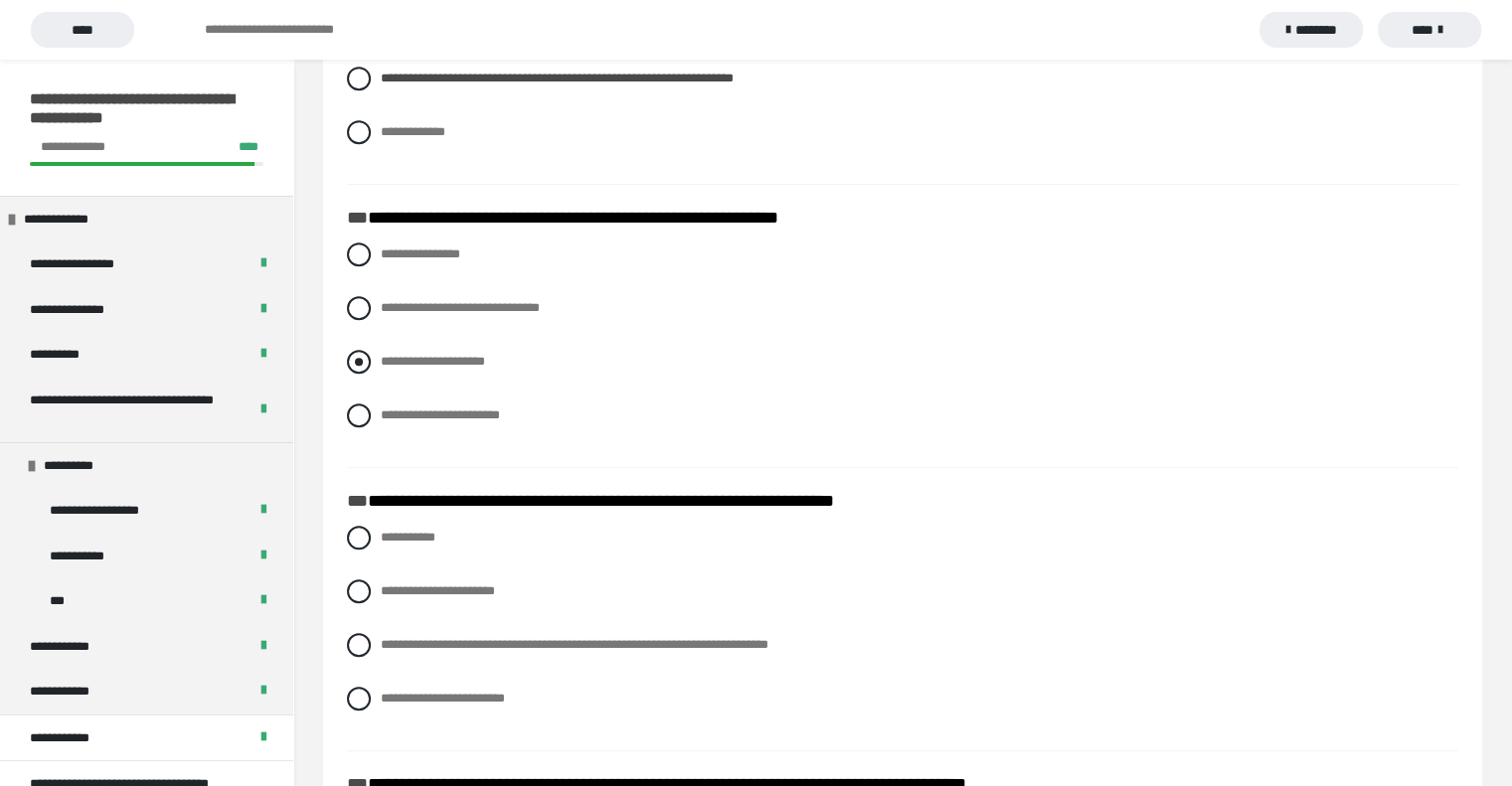click on "**********" at bounding box center (432, 361) 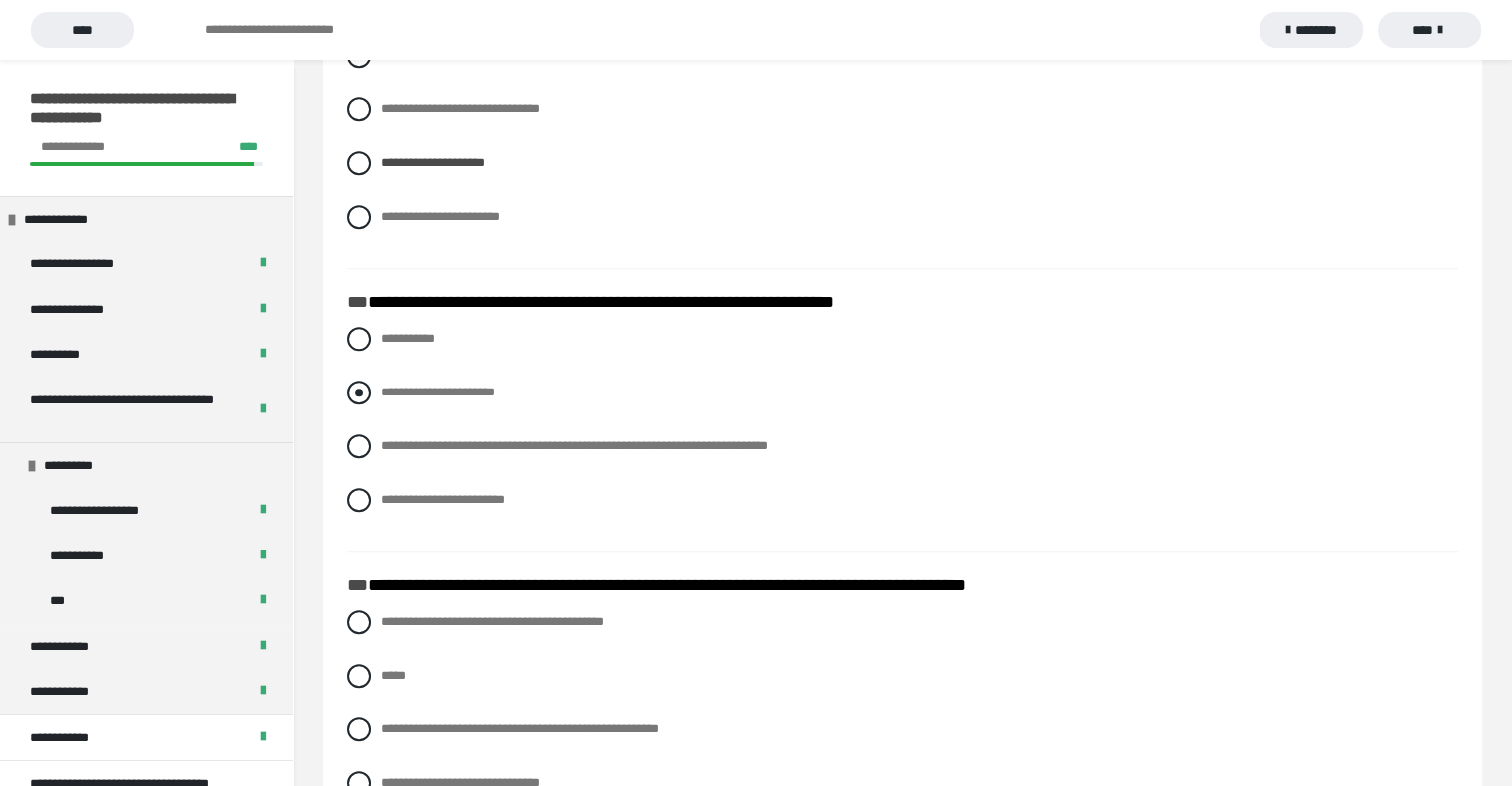 scroll, scrollTop: 1519, scrollLeft: 0, axis: vertical 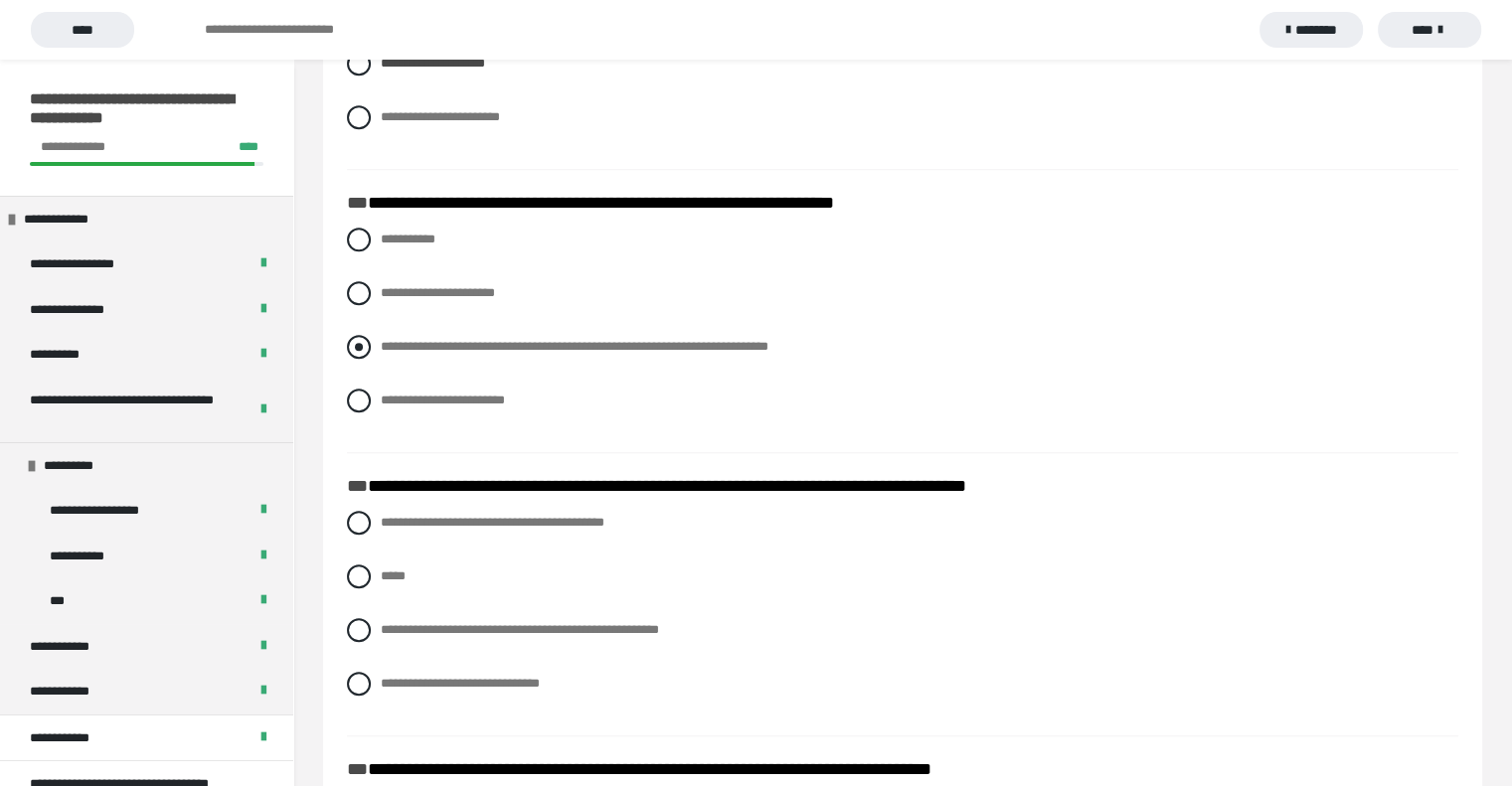 click on "**********" at bounding box center [575, 346] 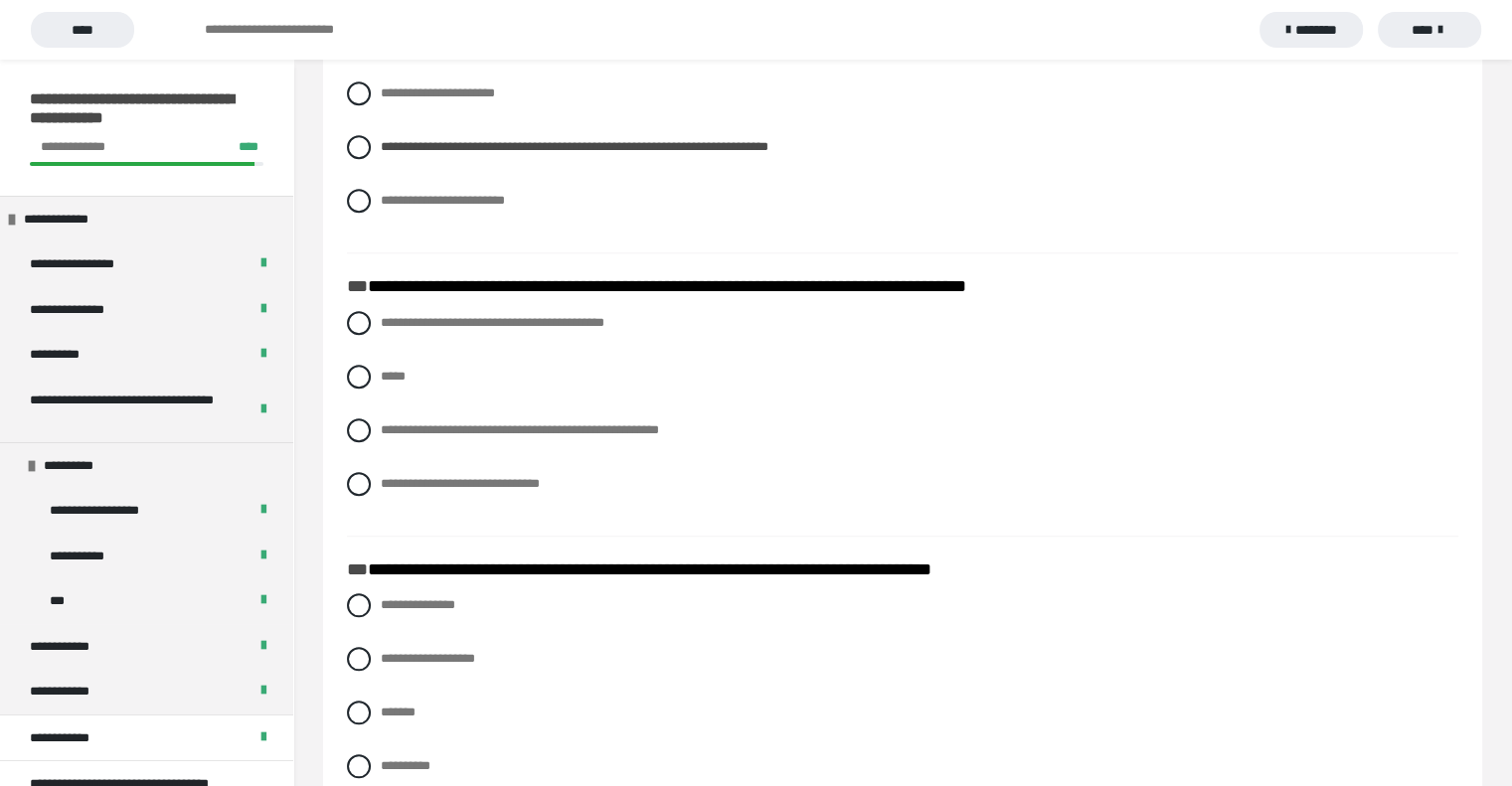 scroll, scrollTop: 1718, scrollLeft: 0, axis: vertical 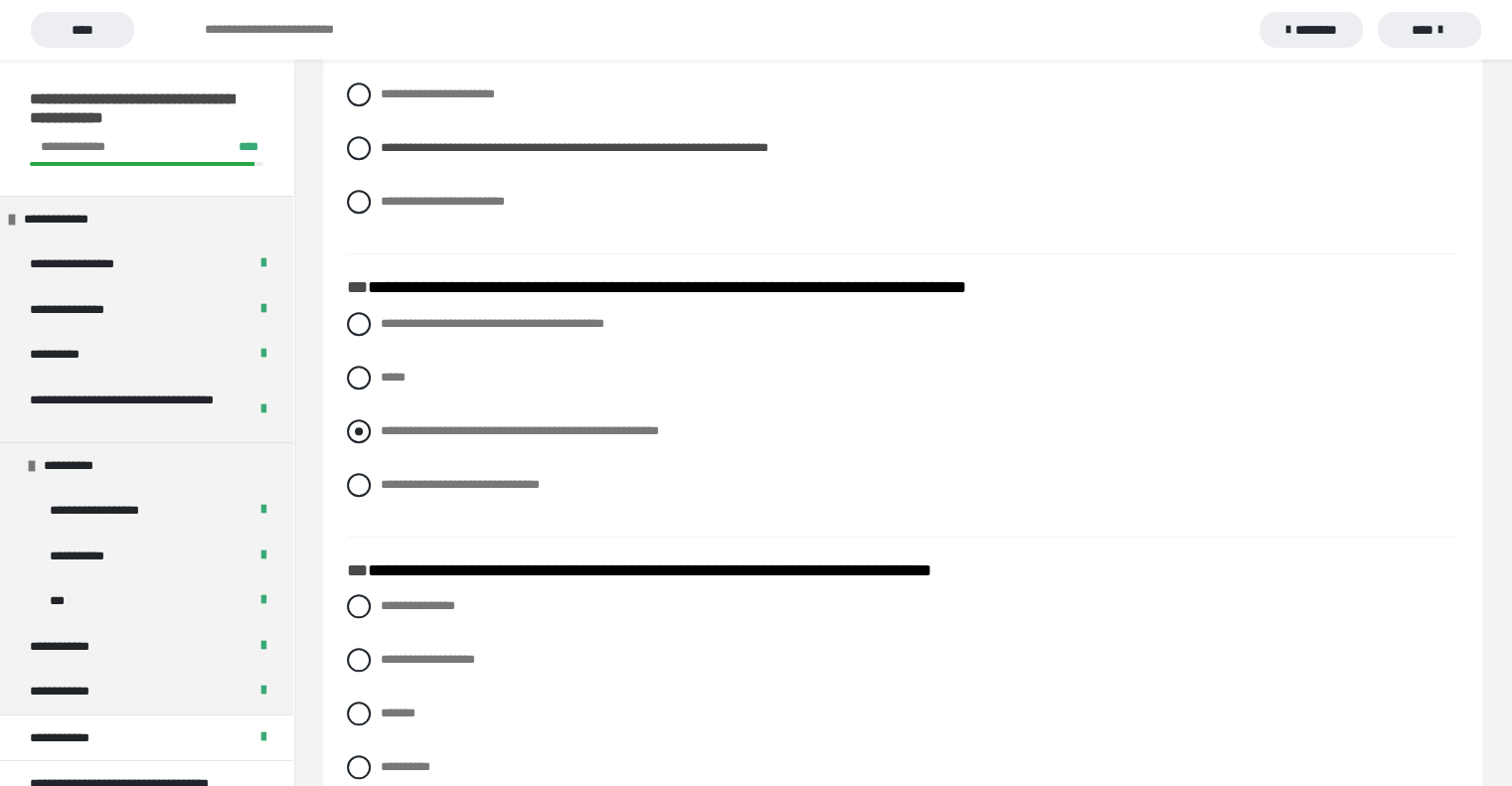 click on "**********" at bounding box center (520, 430) 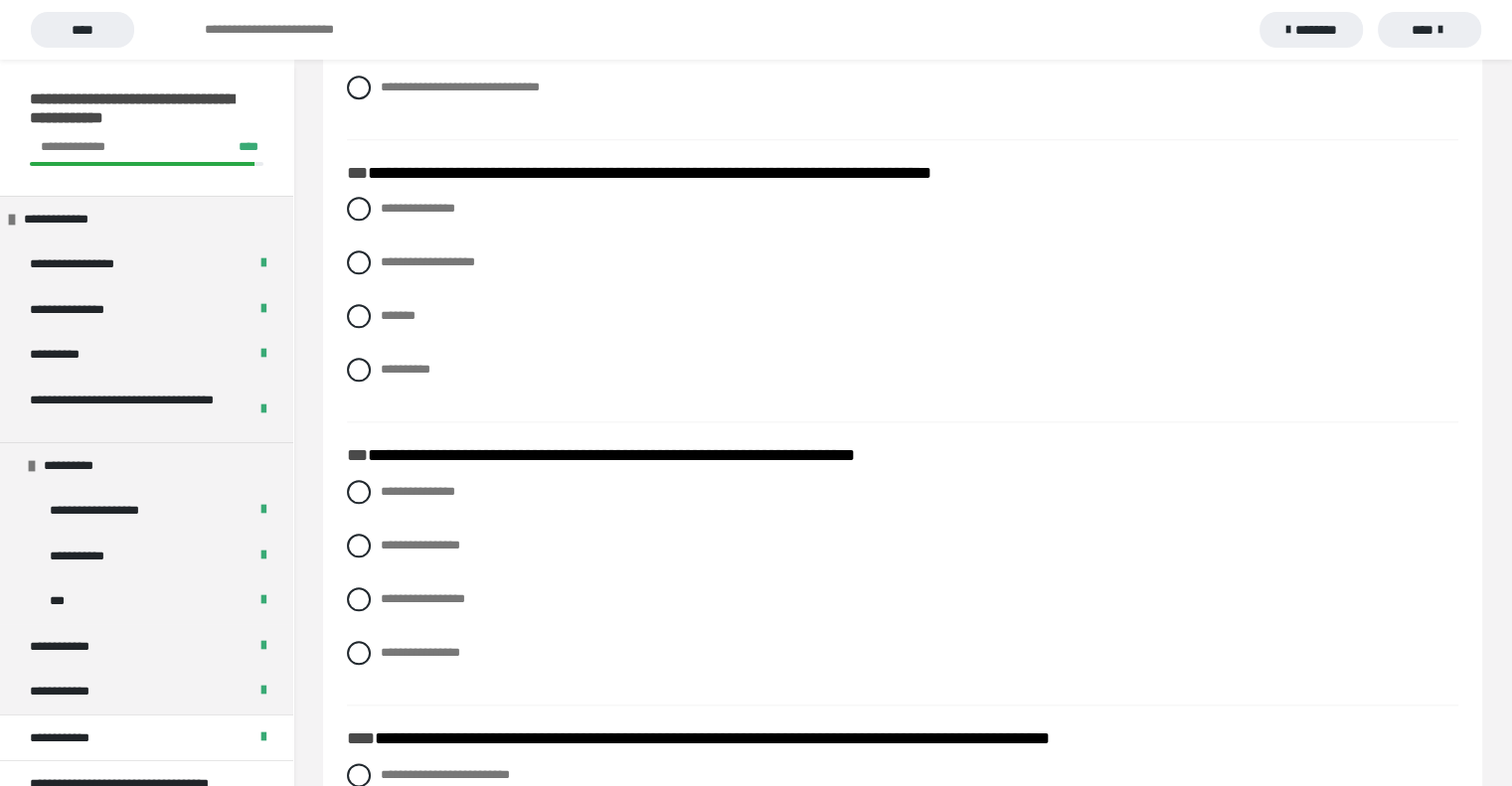scroll, scrollTop: 2016, scrollLeft: 0, axis: vertical 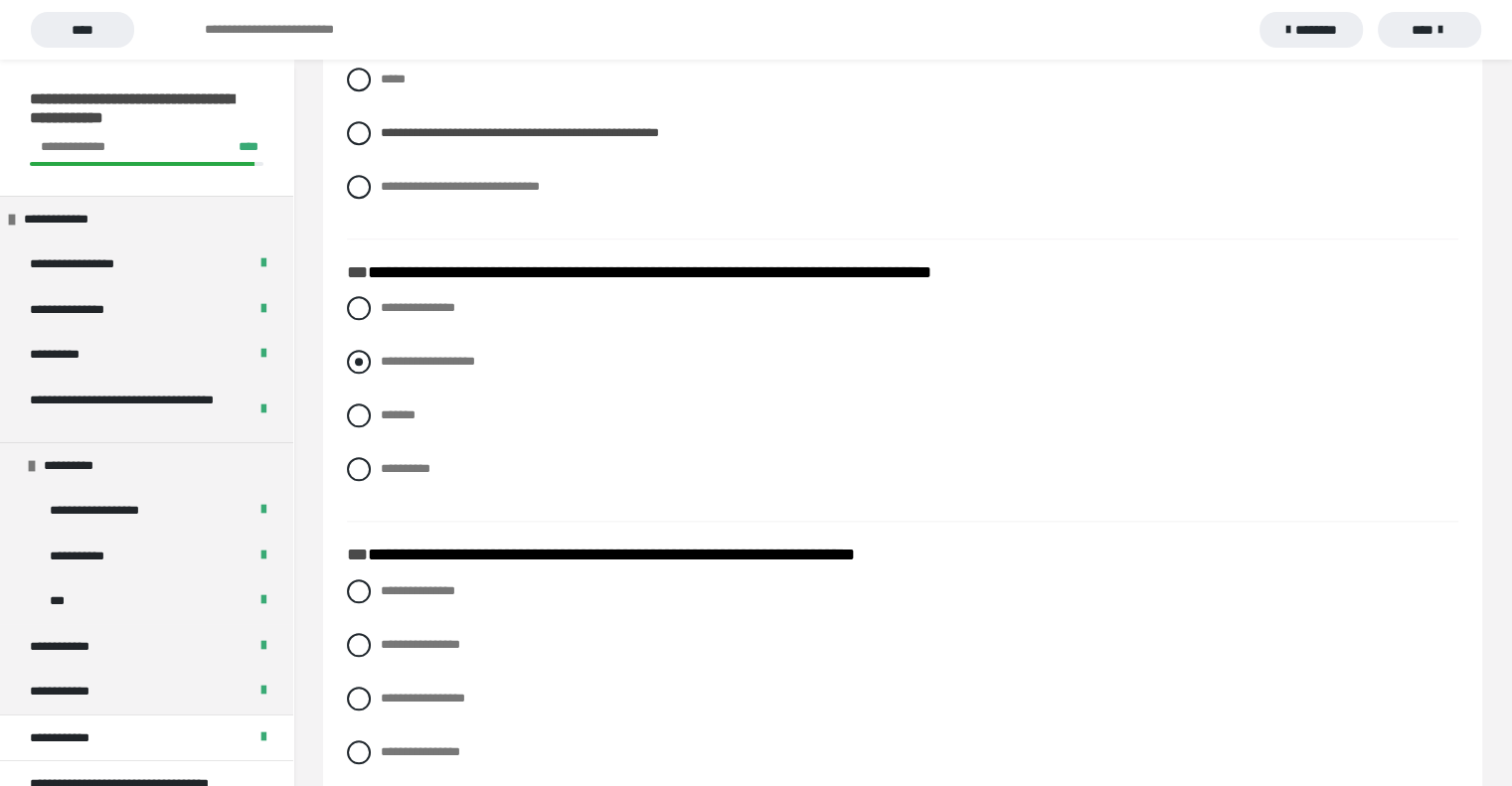 click on "**********" at bounding box center (427, 361) 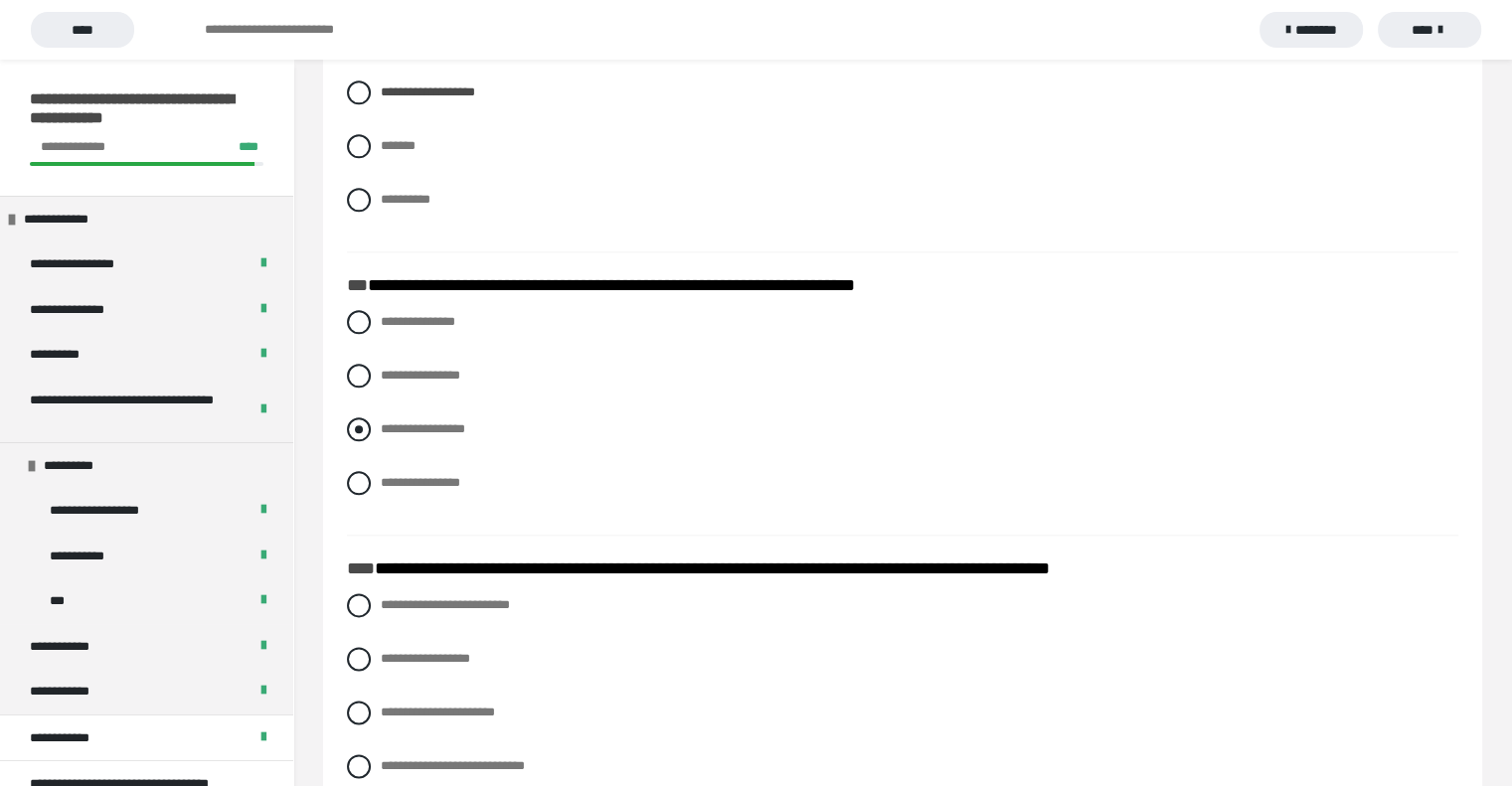 scroll, scrollTop: 2314, scrollLeft: 0, axis: vertical 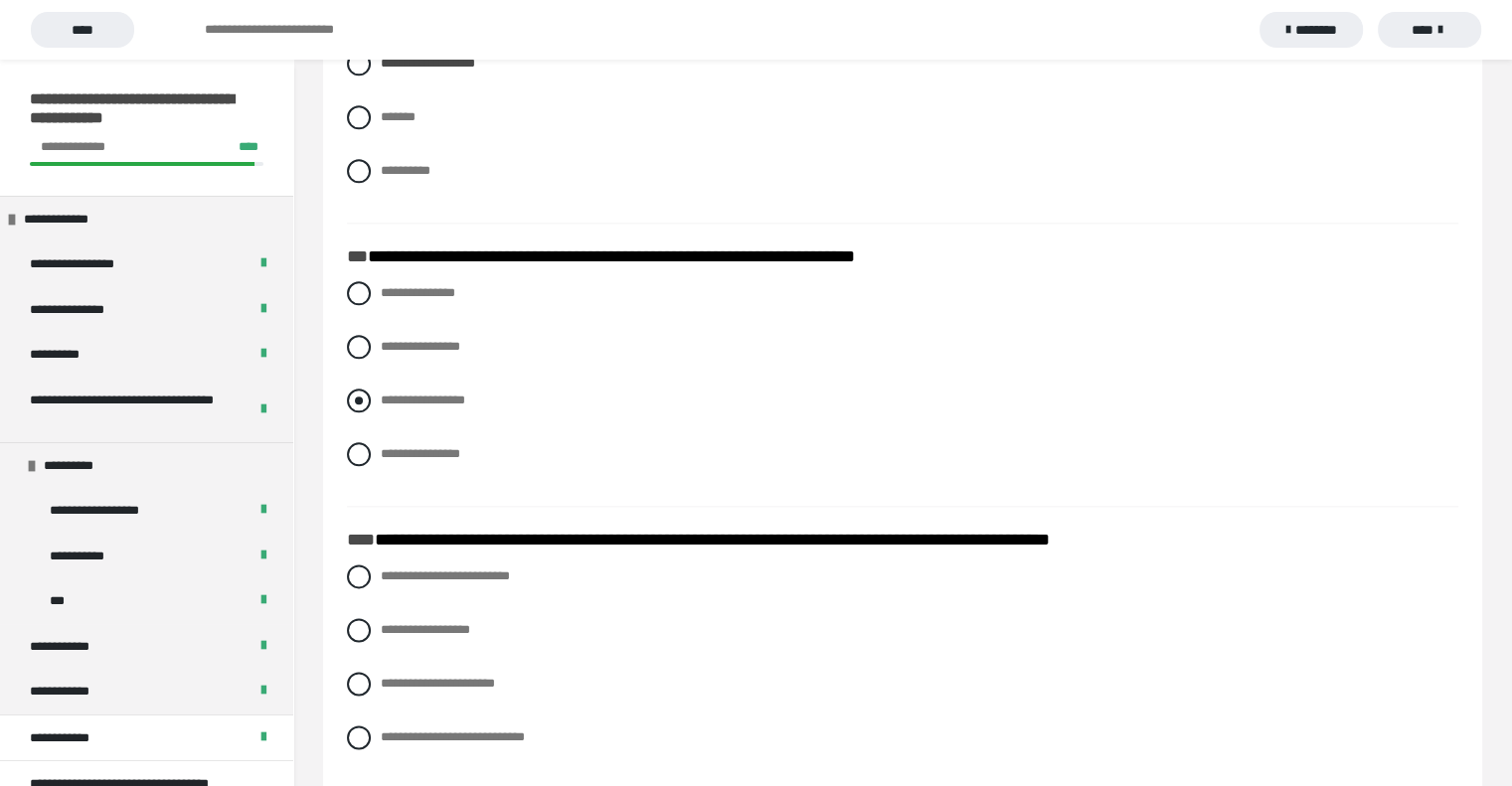 click on "**********" at bounding box center (422, 399) 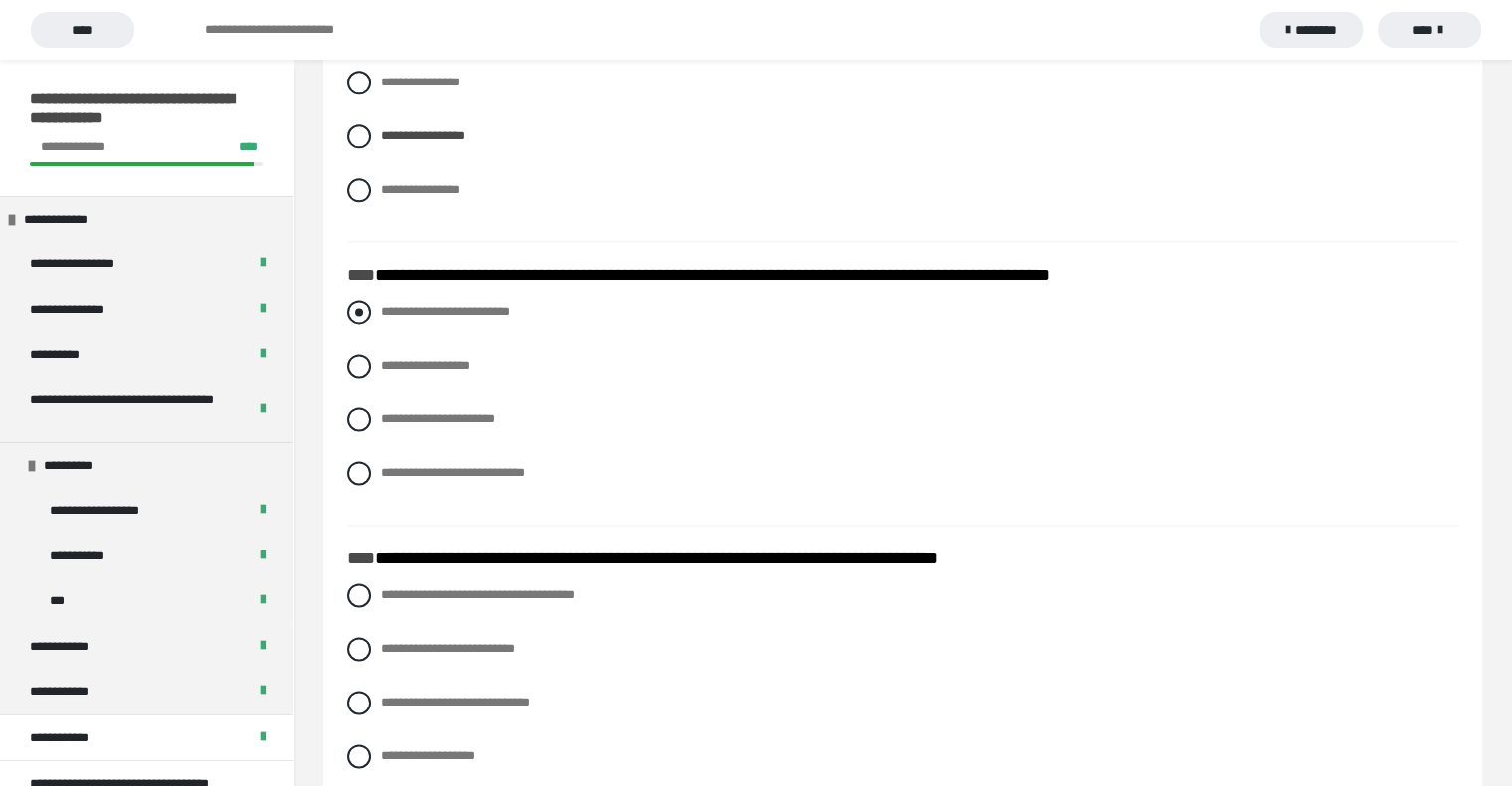 scroll, scrollTop: 2612, scrollLeft: 0, axis: vertical 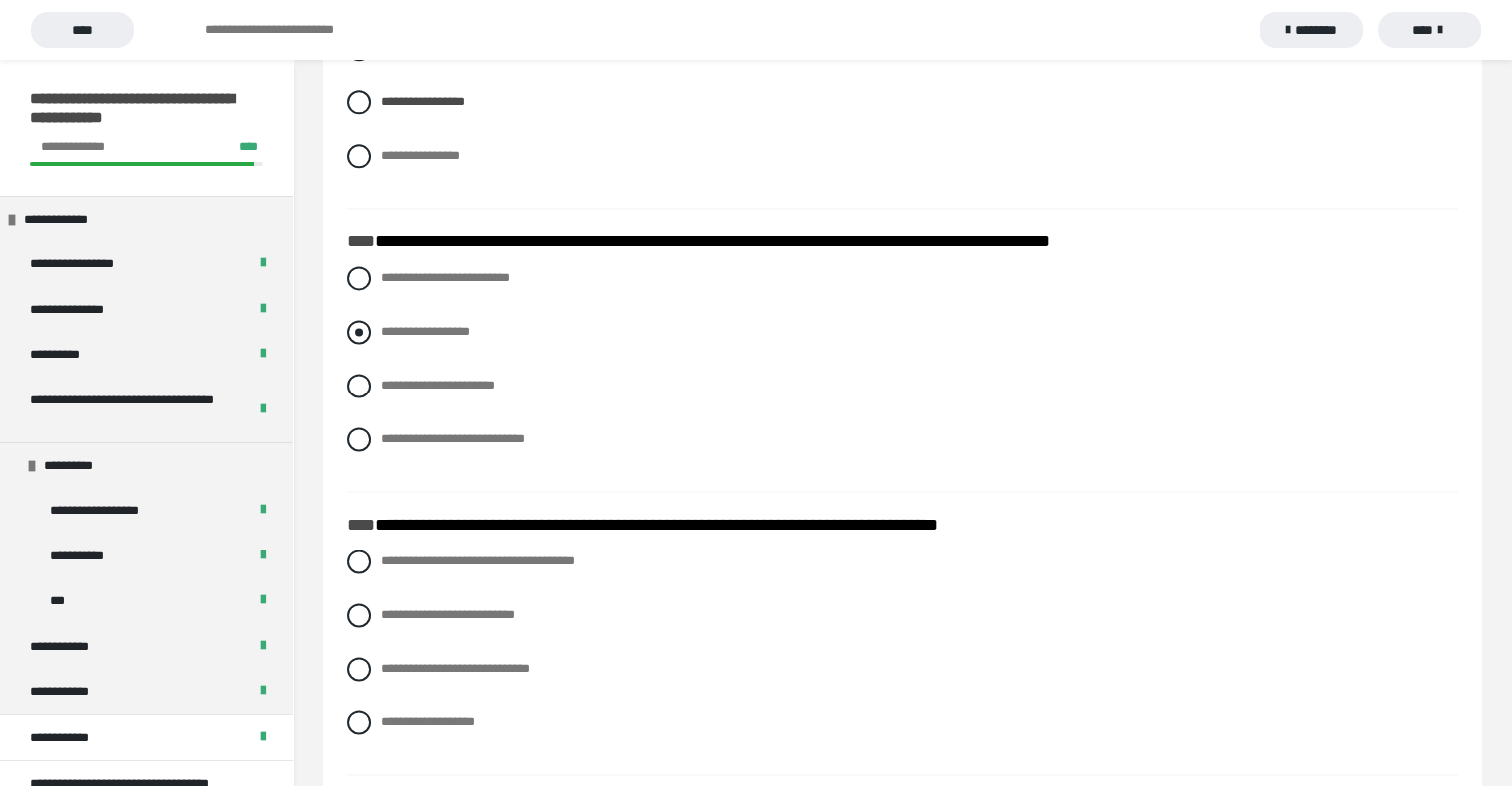 click on "**********" at bounding box center (903, 332) 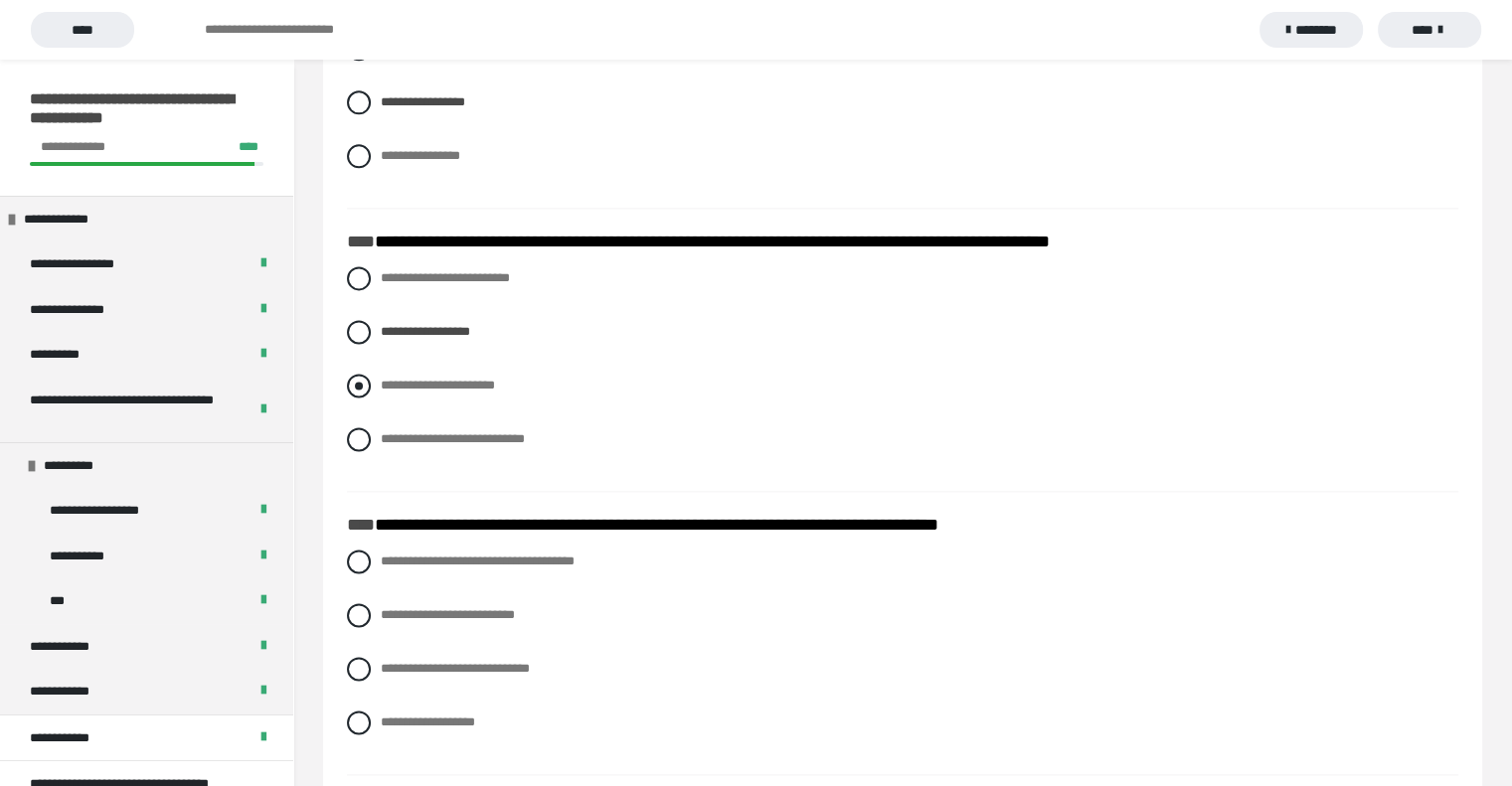 click on "**********" at bounding box center [437, 385] 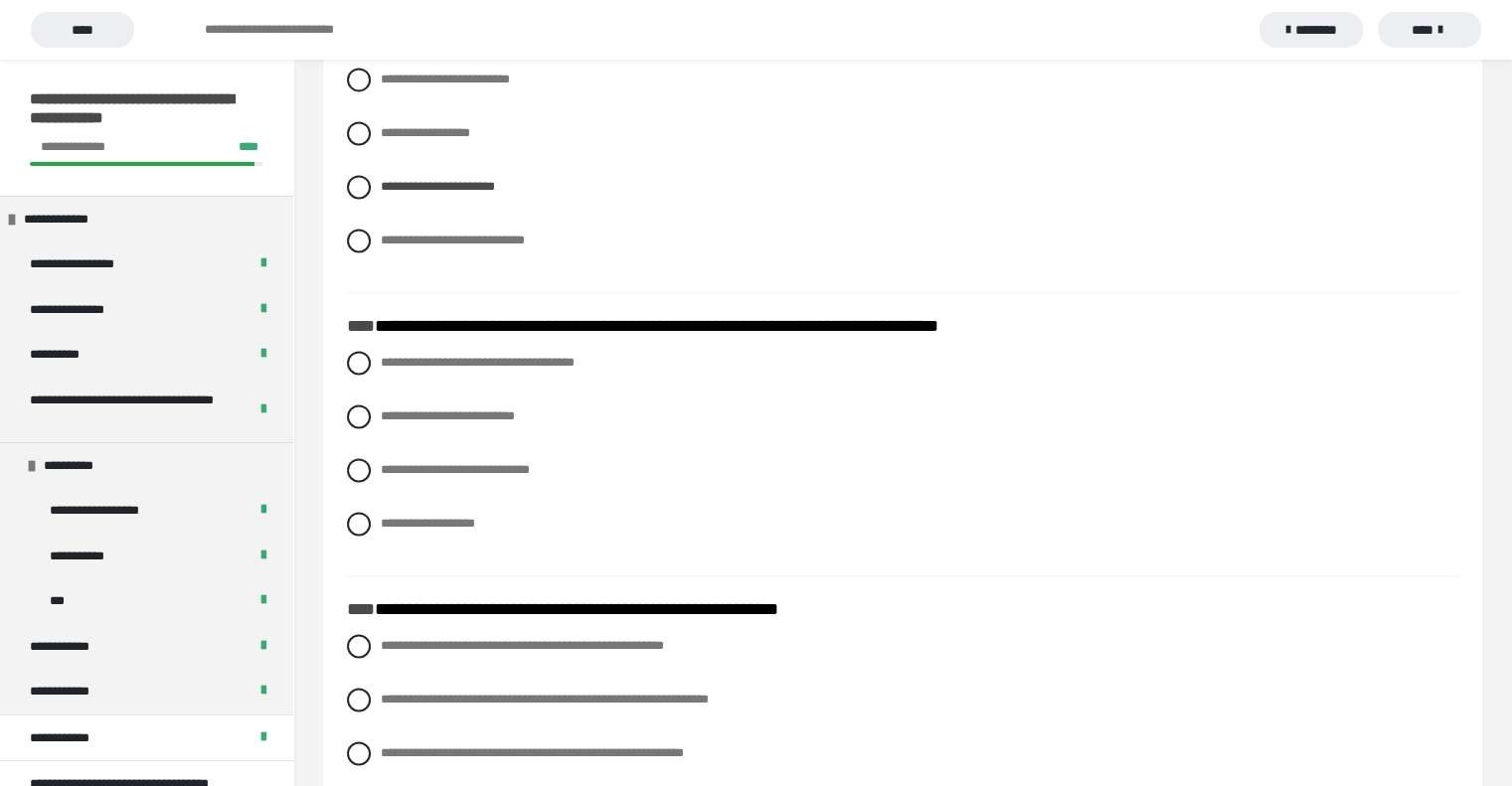 scroll, scrollTop: 2910, scrollLeft: 0, axis: vertical 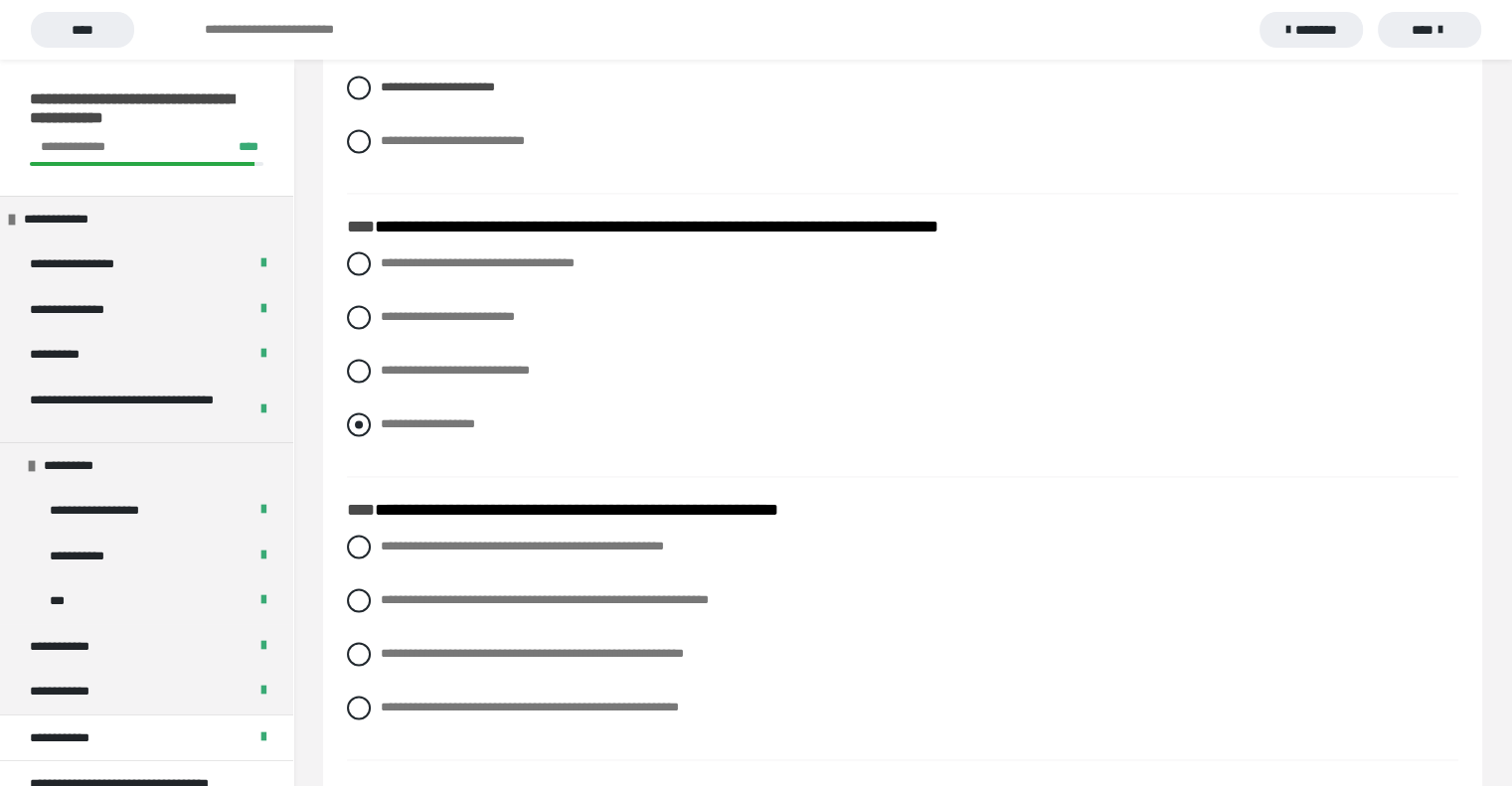 click on "**********" at bounding box center (387, 418) 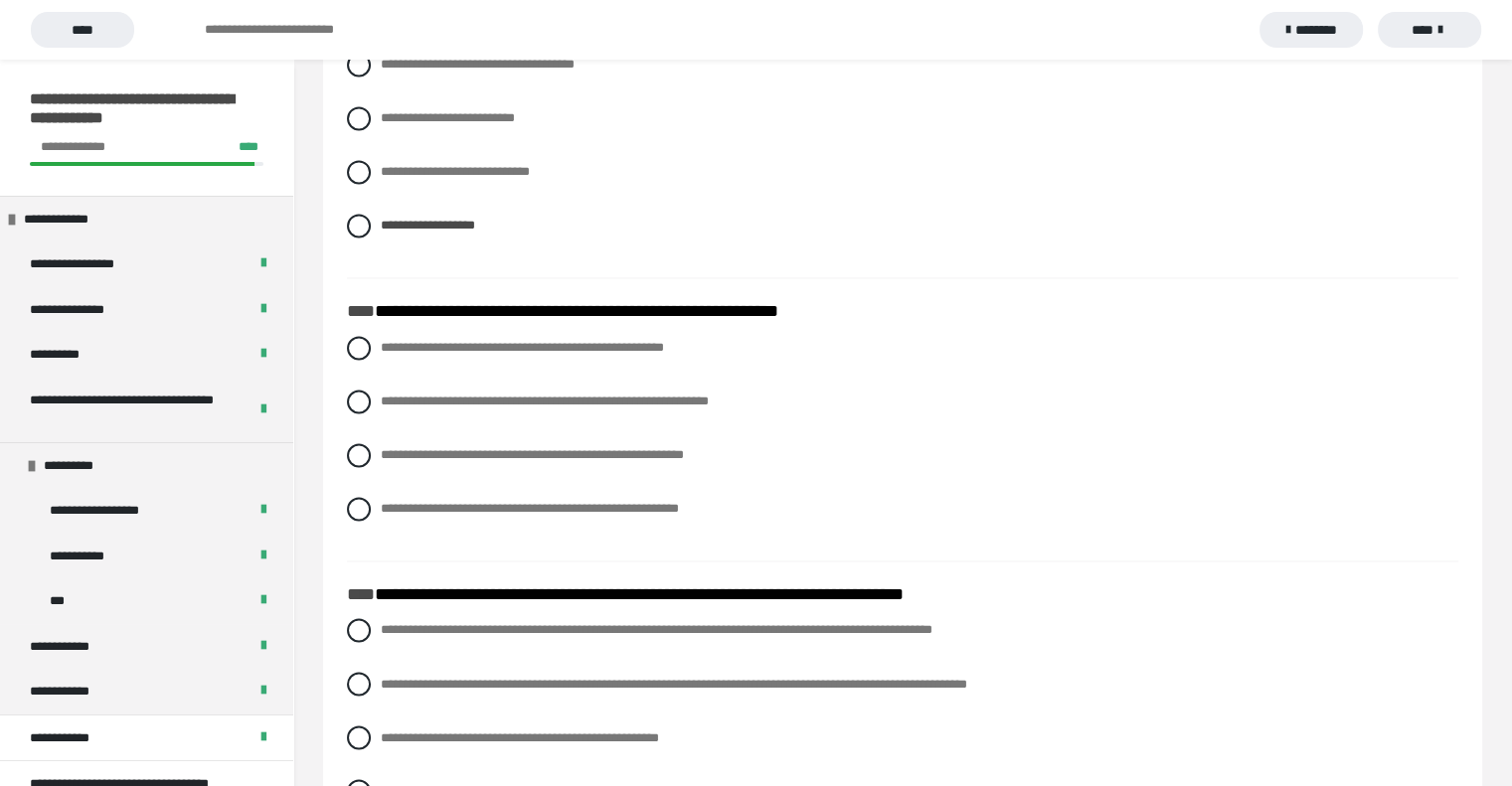 scroll, scrollTop: 3209, scrollLeft: 0, axis: vertical 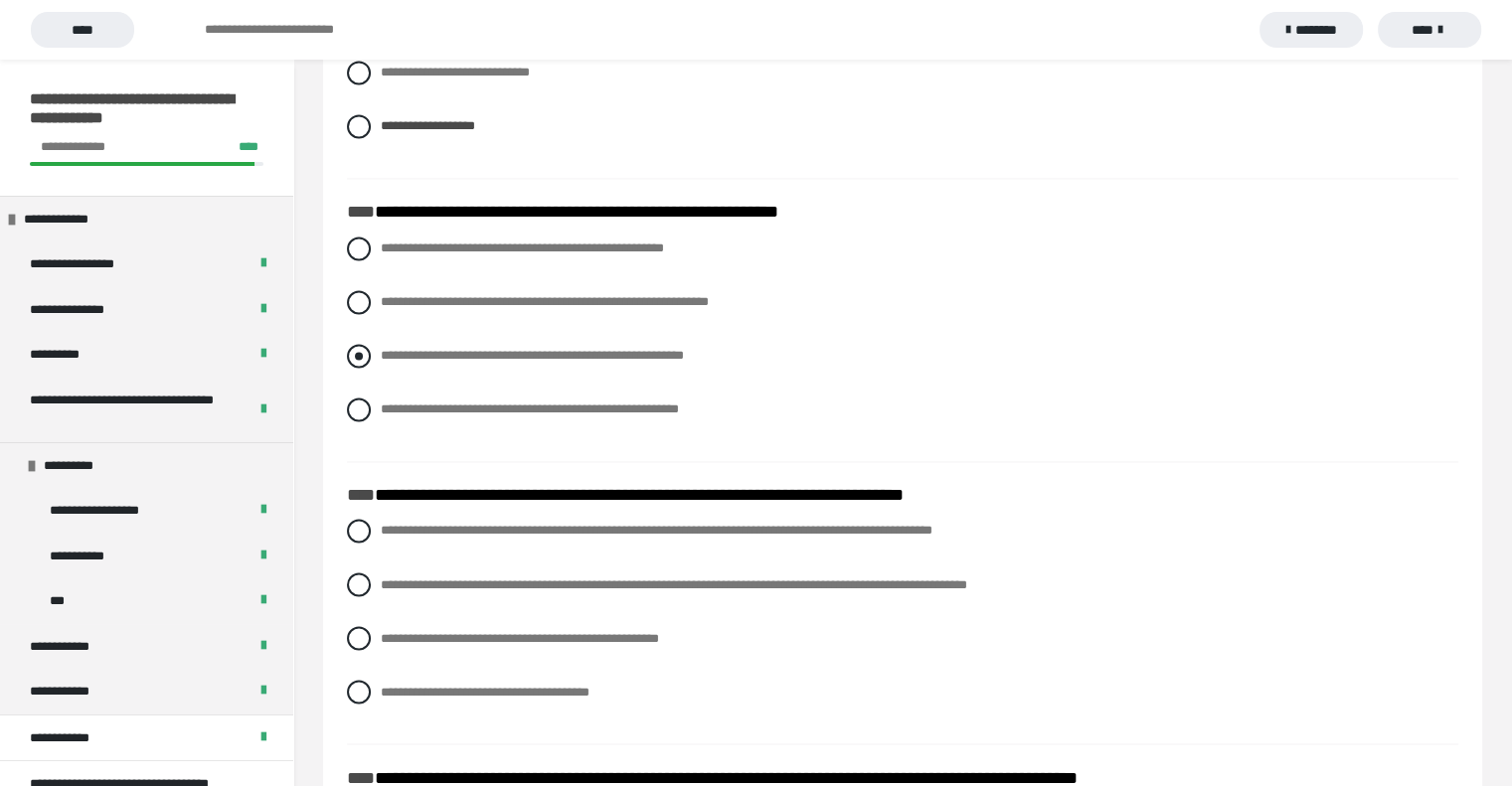 click on "**********" at bounding box center (532, 355) 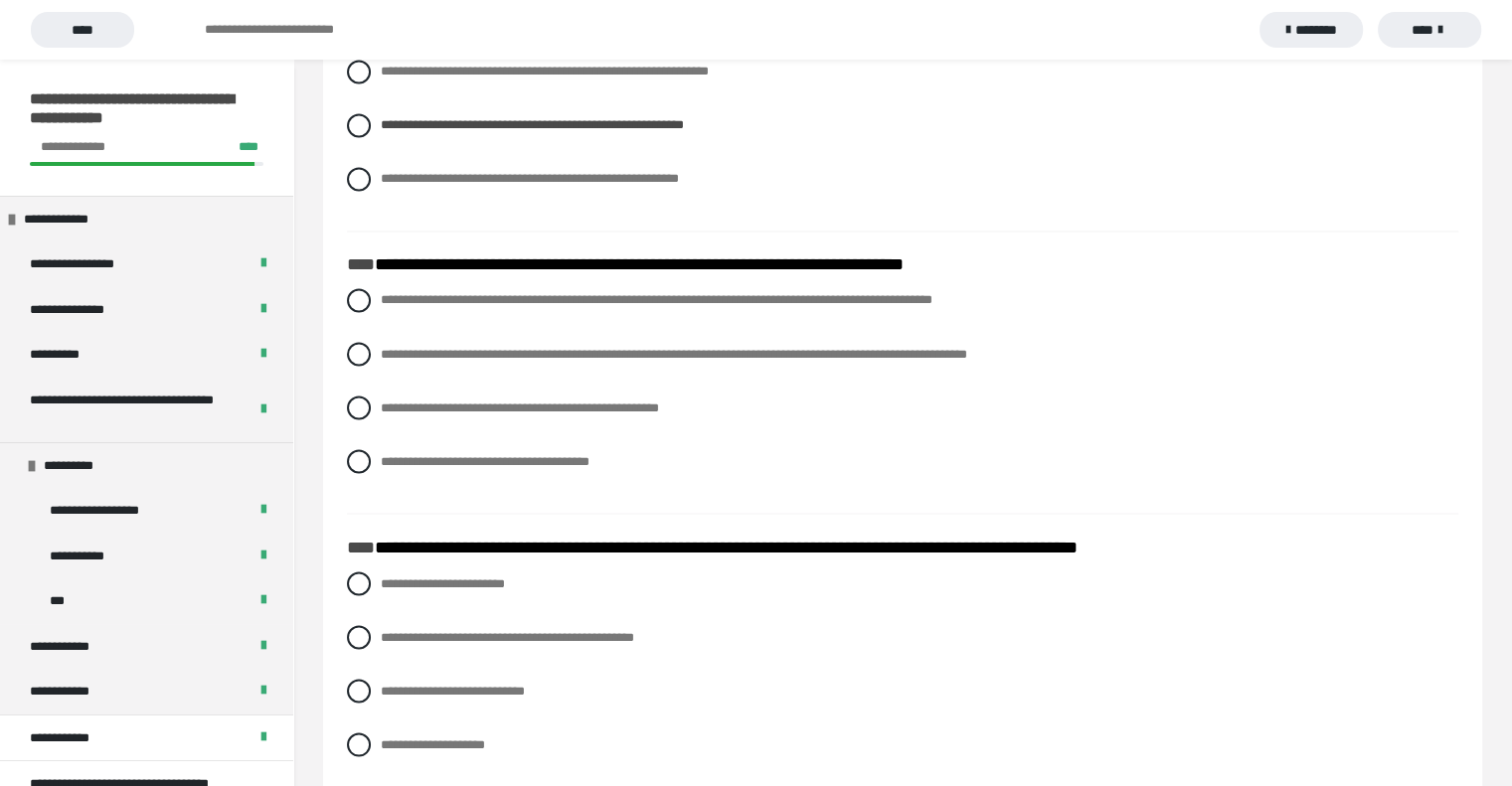 scroll, scrollTop: 3407, scrollLeft: 0, axis: vertical 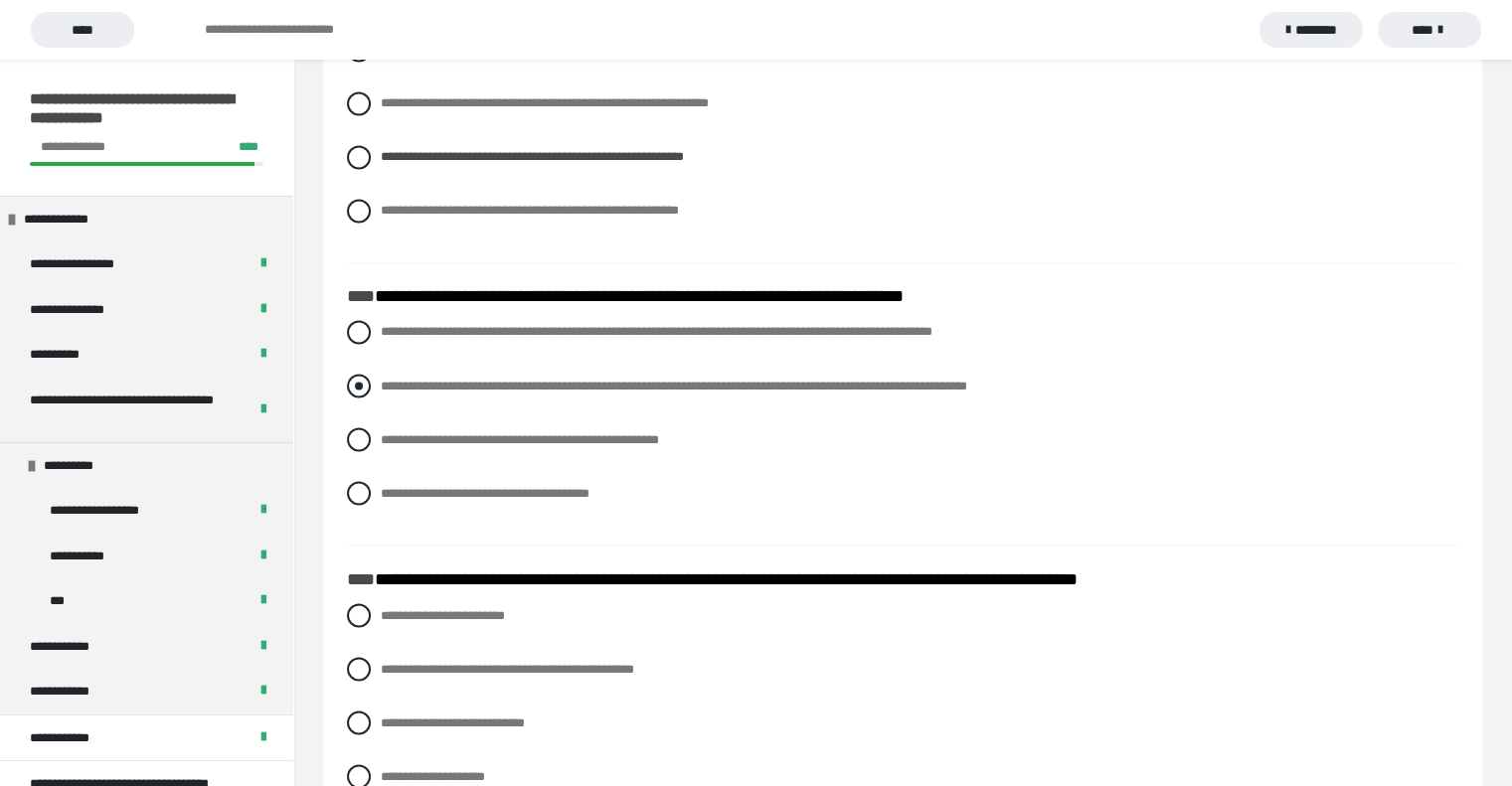 click on "**********" at bounding box center [674, 385] 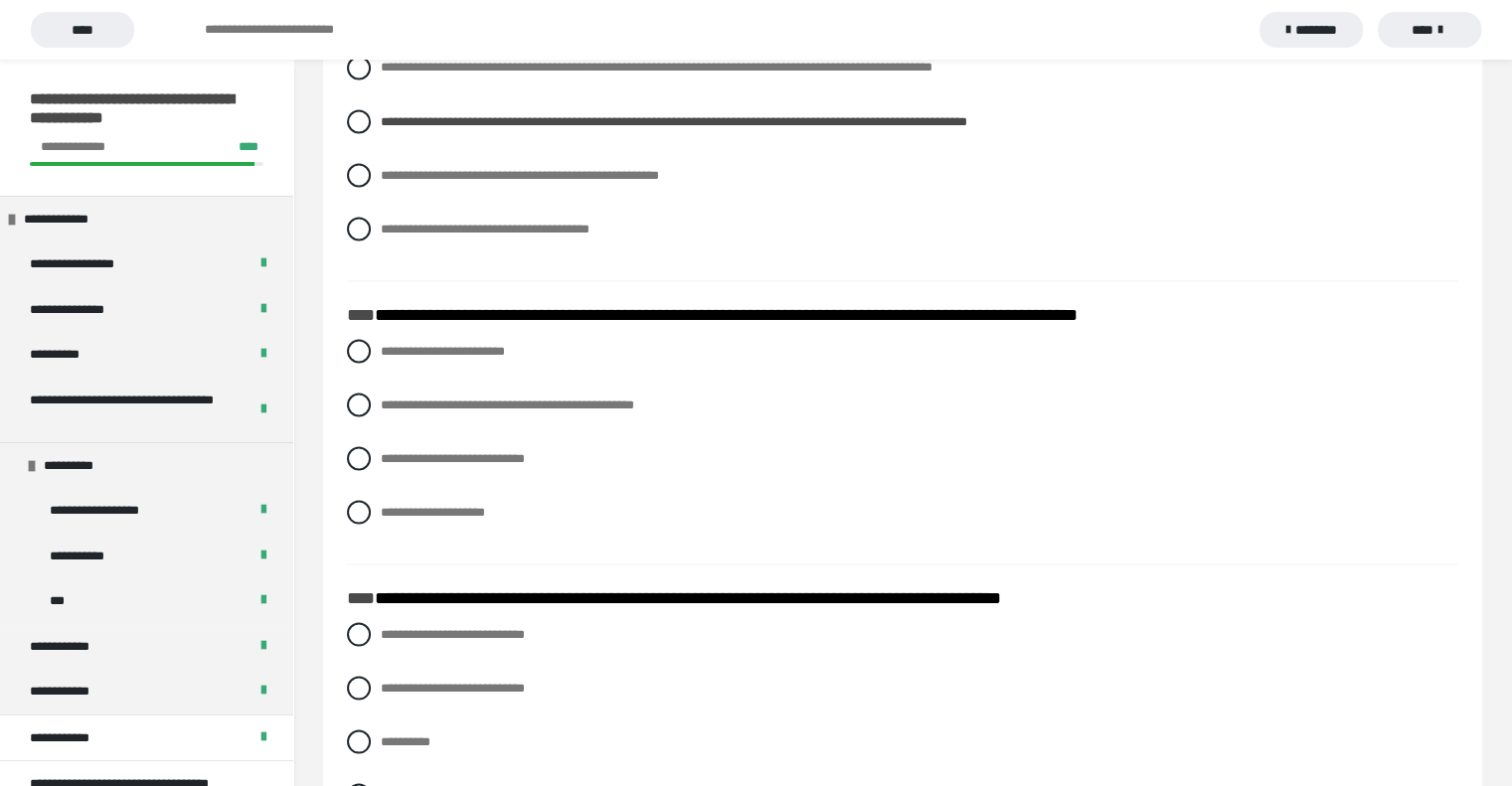 scroll, scrollTop: 3705, scrollLeft: 0, axis: vertical 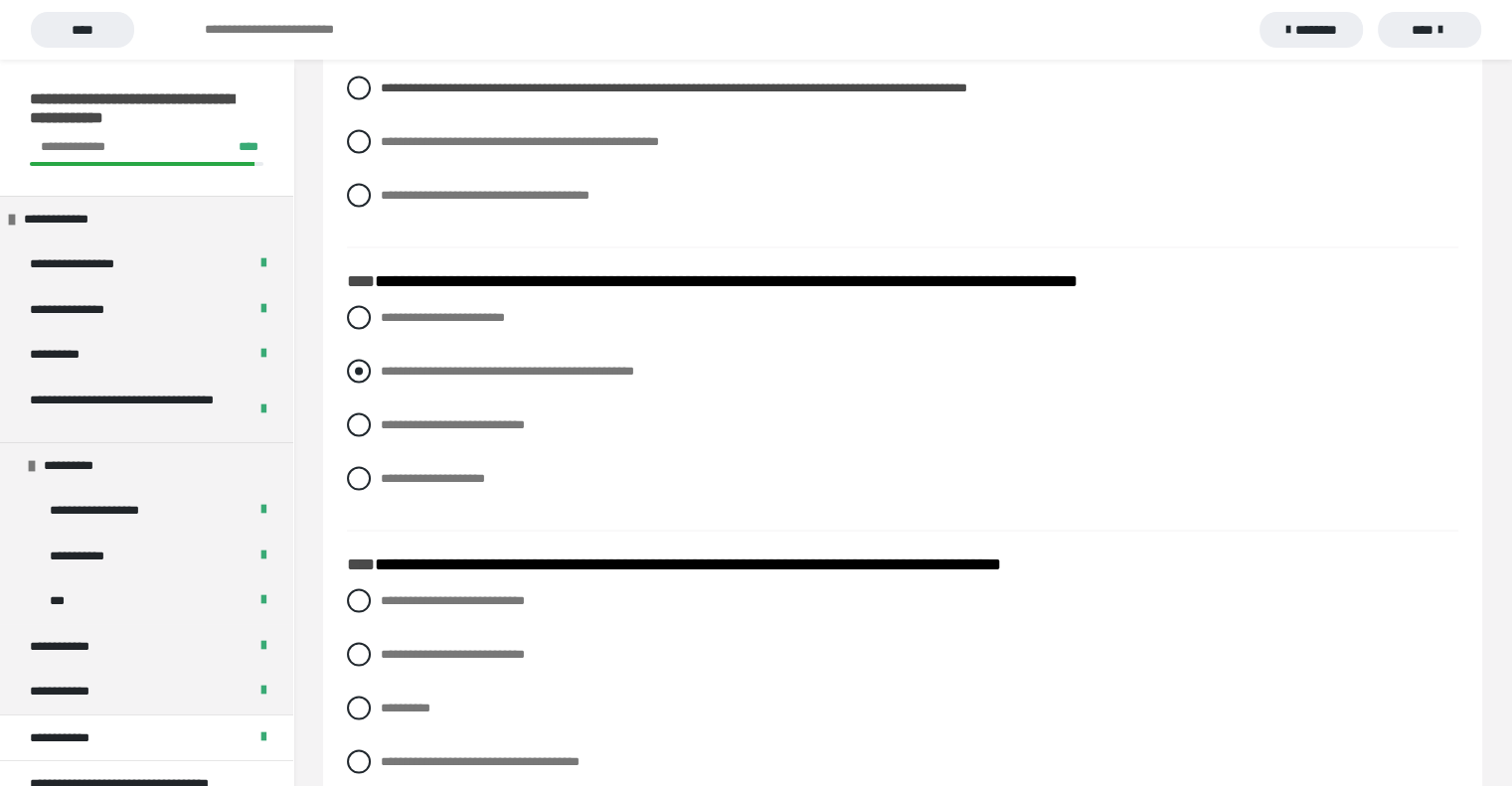 click on "**********" at bounding box center (507, 370) 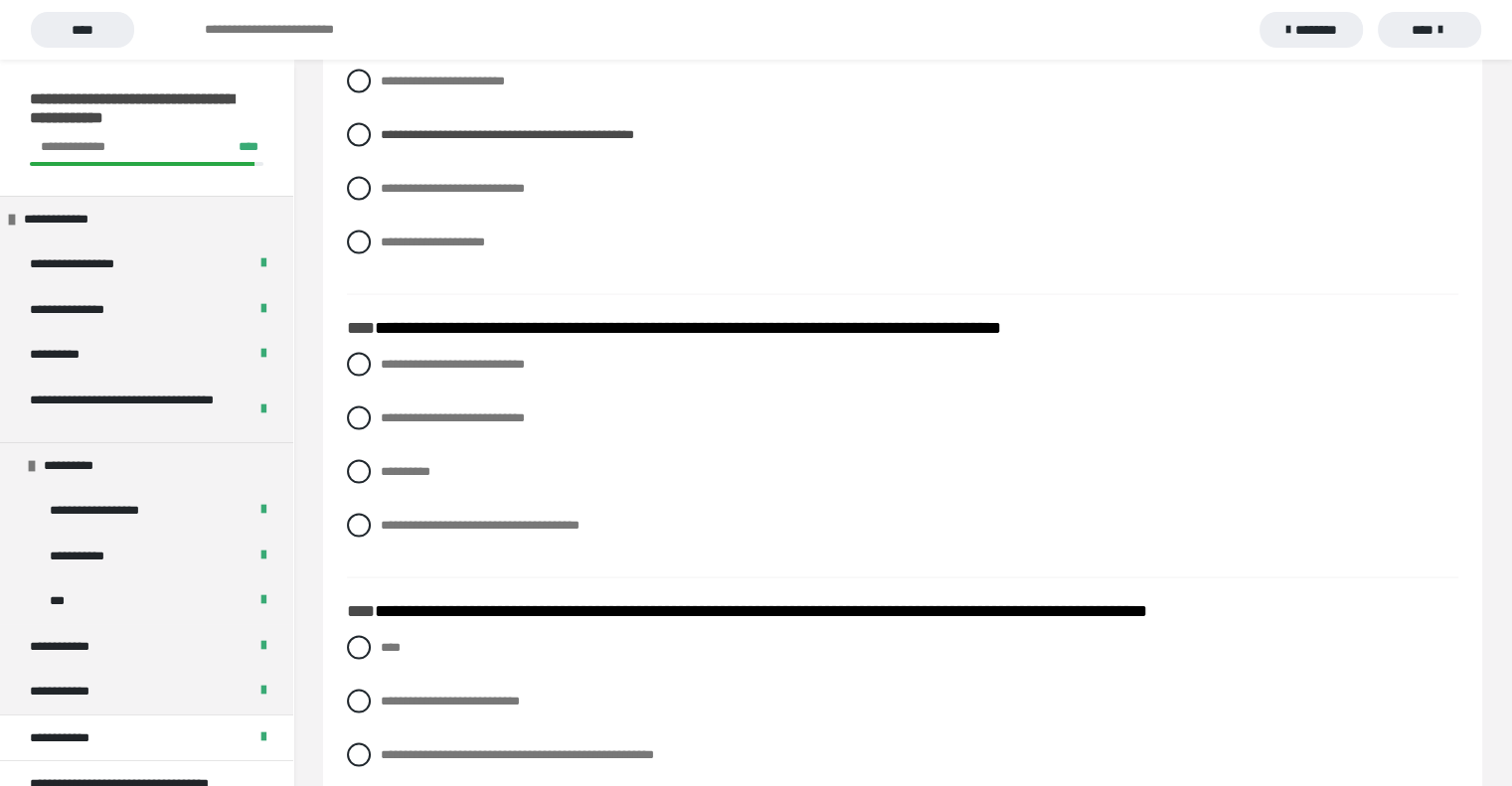 scroll, scrollTop: 4004, scrollLeft: 0, axis: vertical 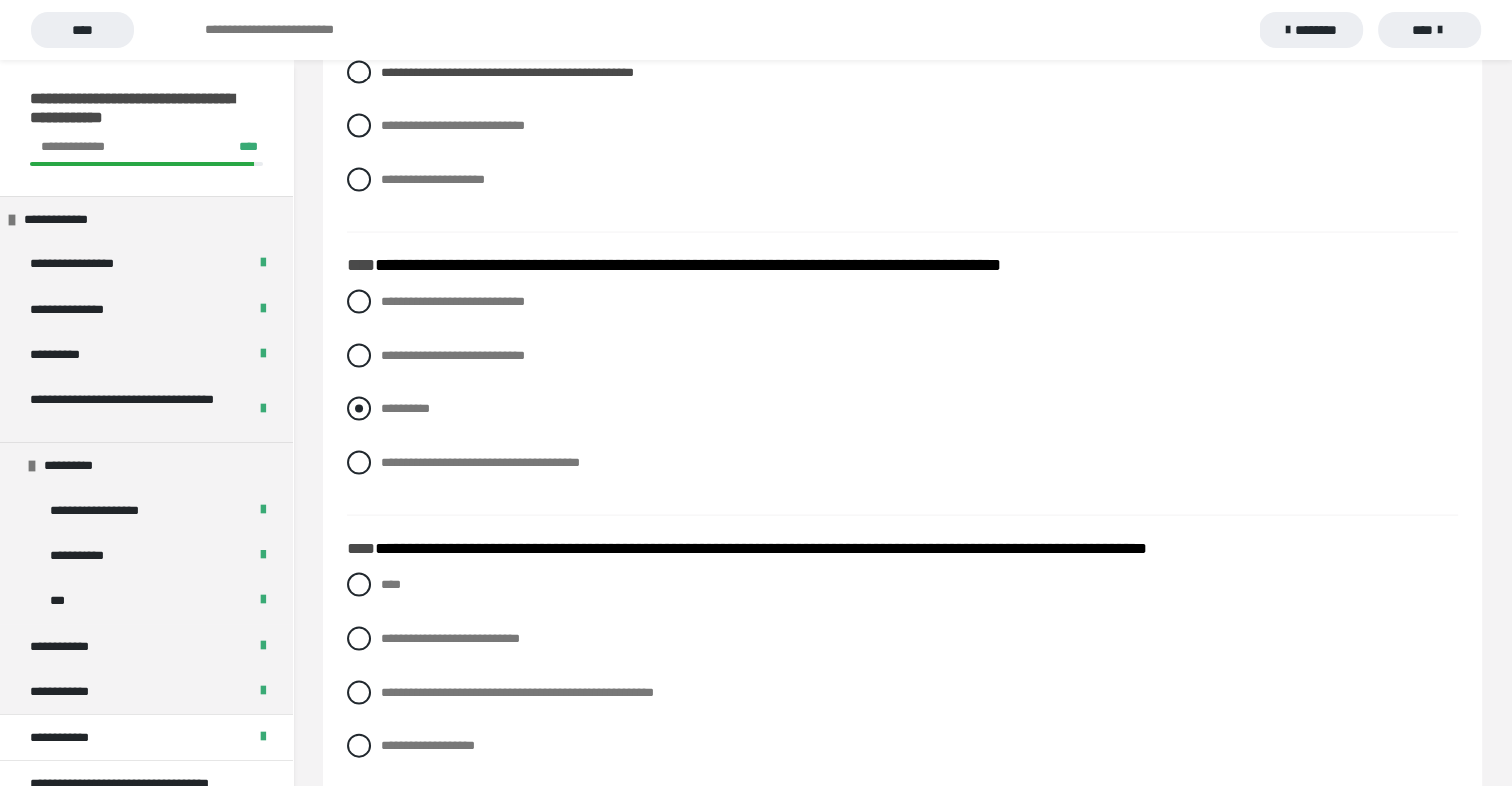 click on "**********" at bounding box center (903, 409) 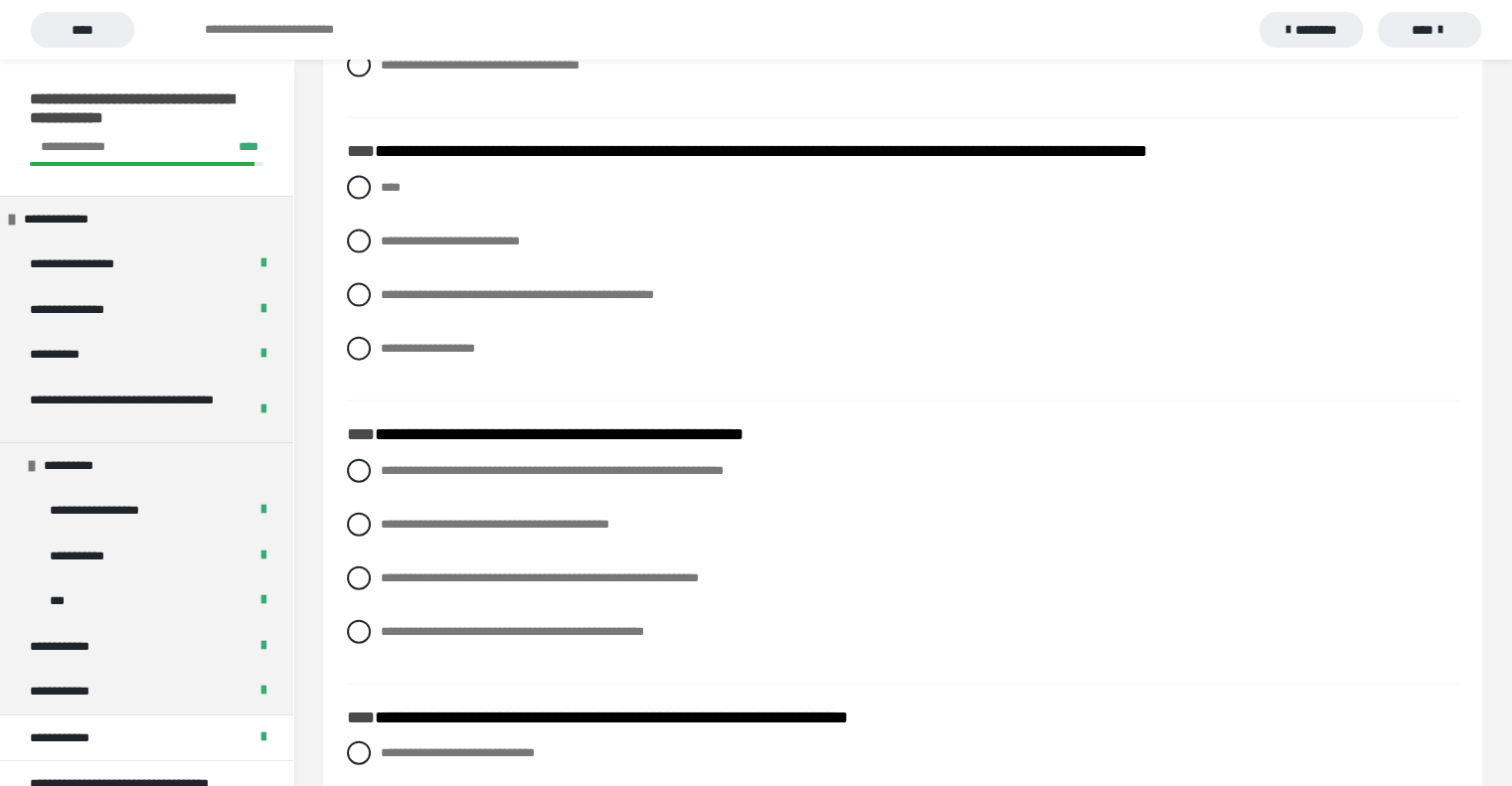 scroll, scrollTop: 4302, scrollLeft: 0, axis: vertical 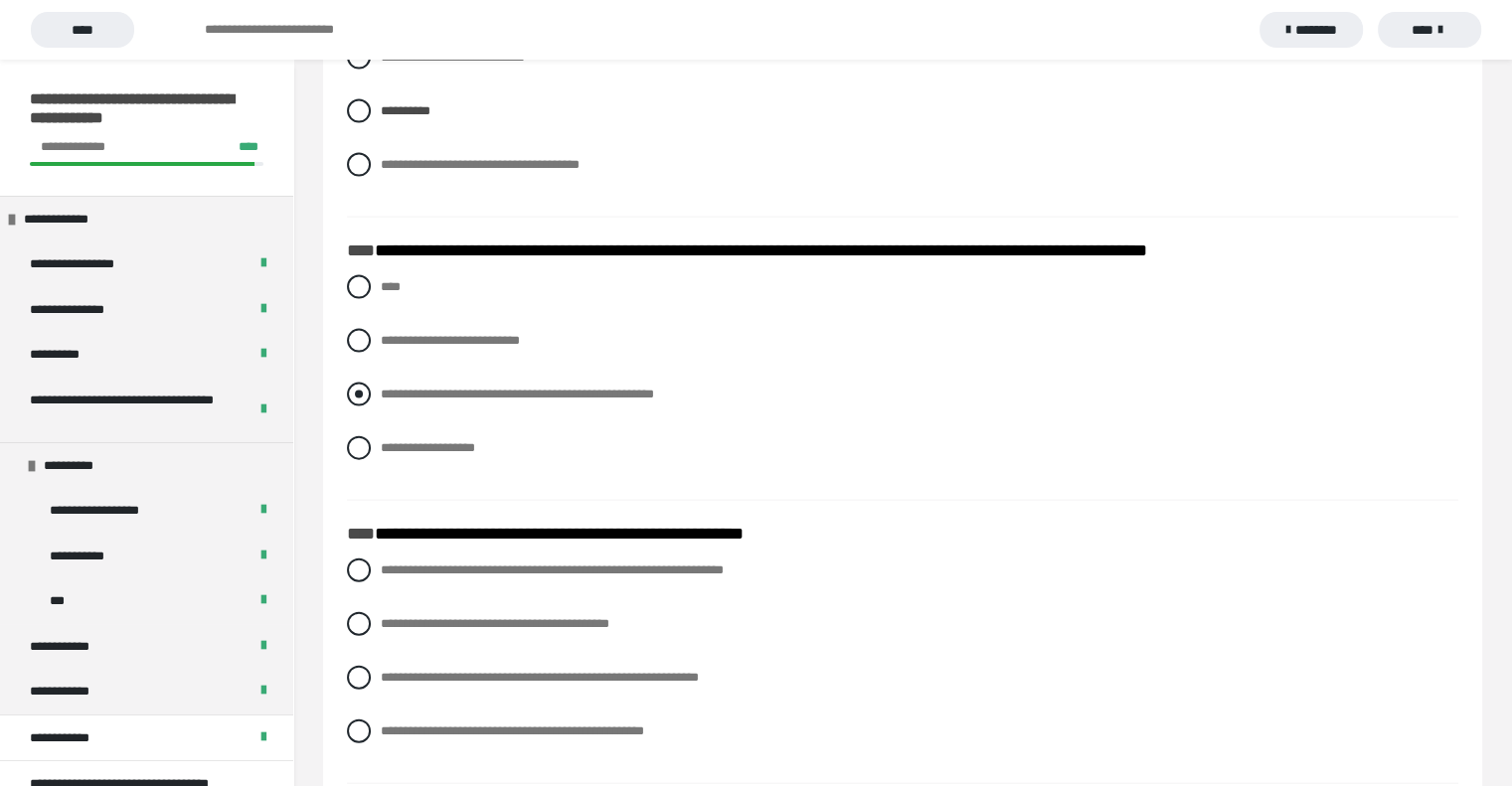 click on "**********" at bounding box center [517, 393] 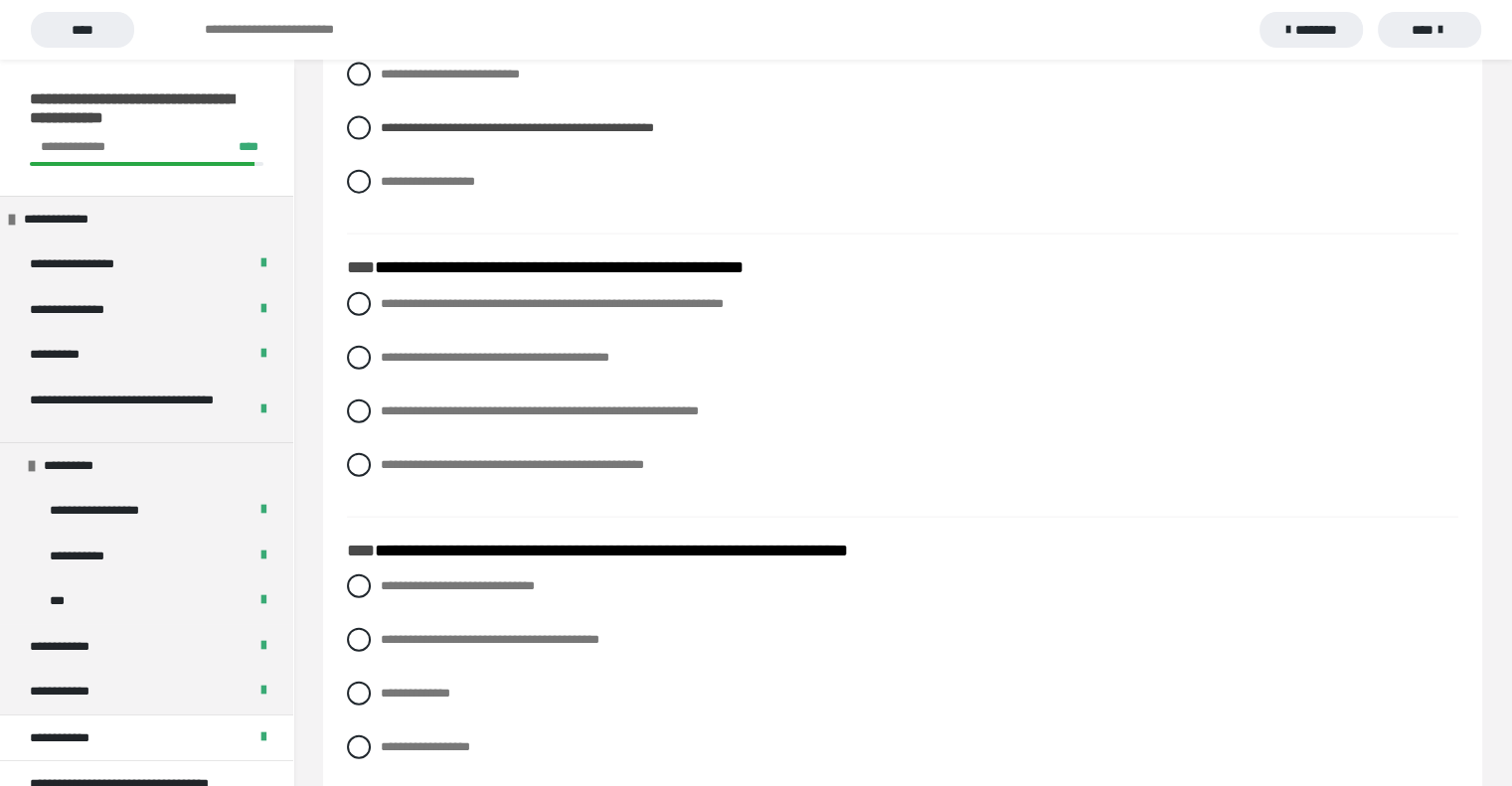 scroll, scrollTop: 4600, scrollLeft: 0, axis: vertical 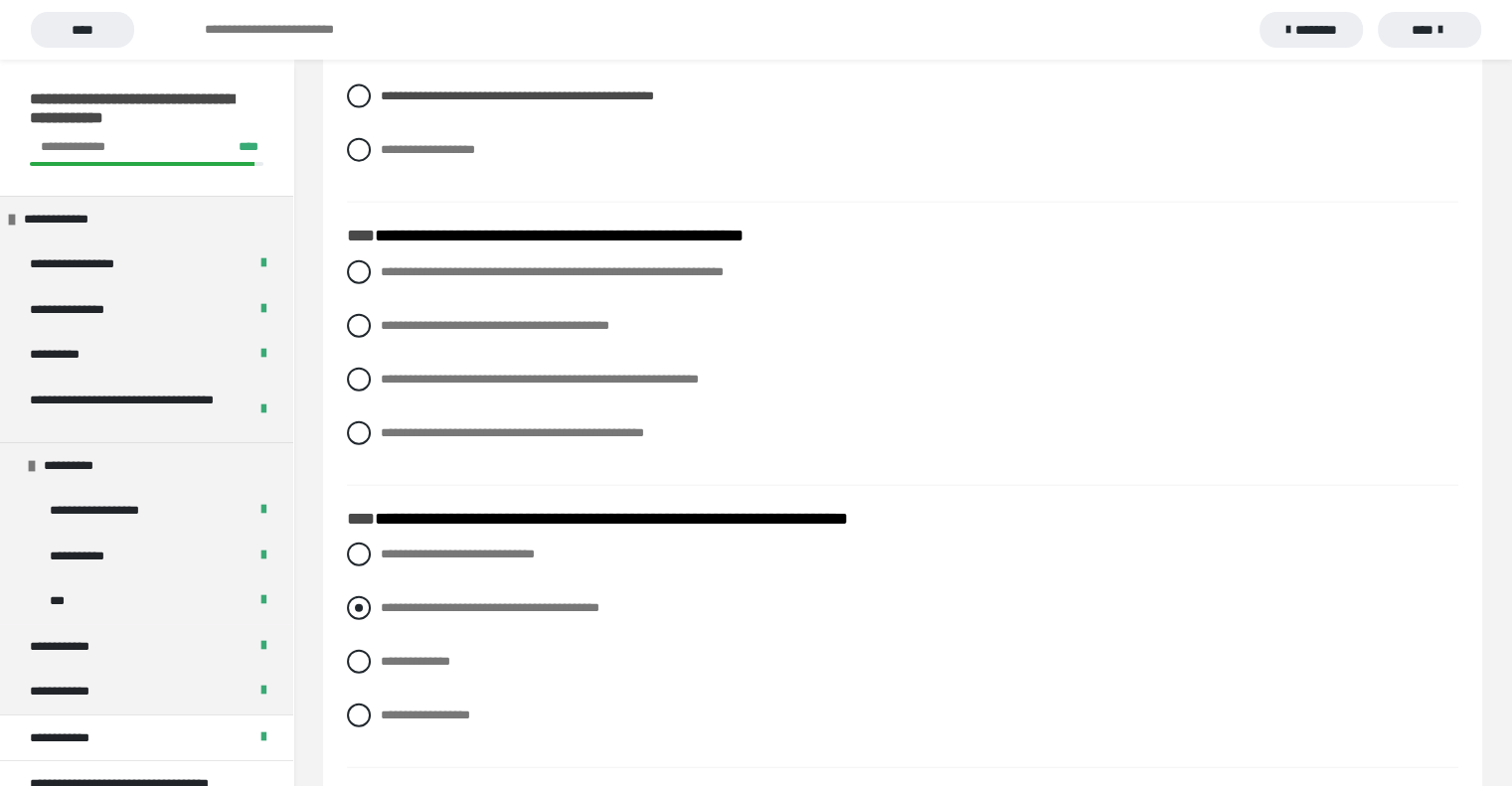 click on "**********" at bounding box center [490, 607] 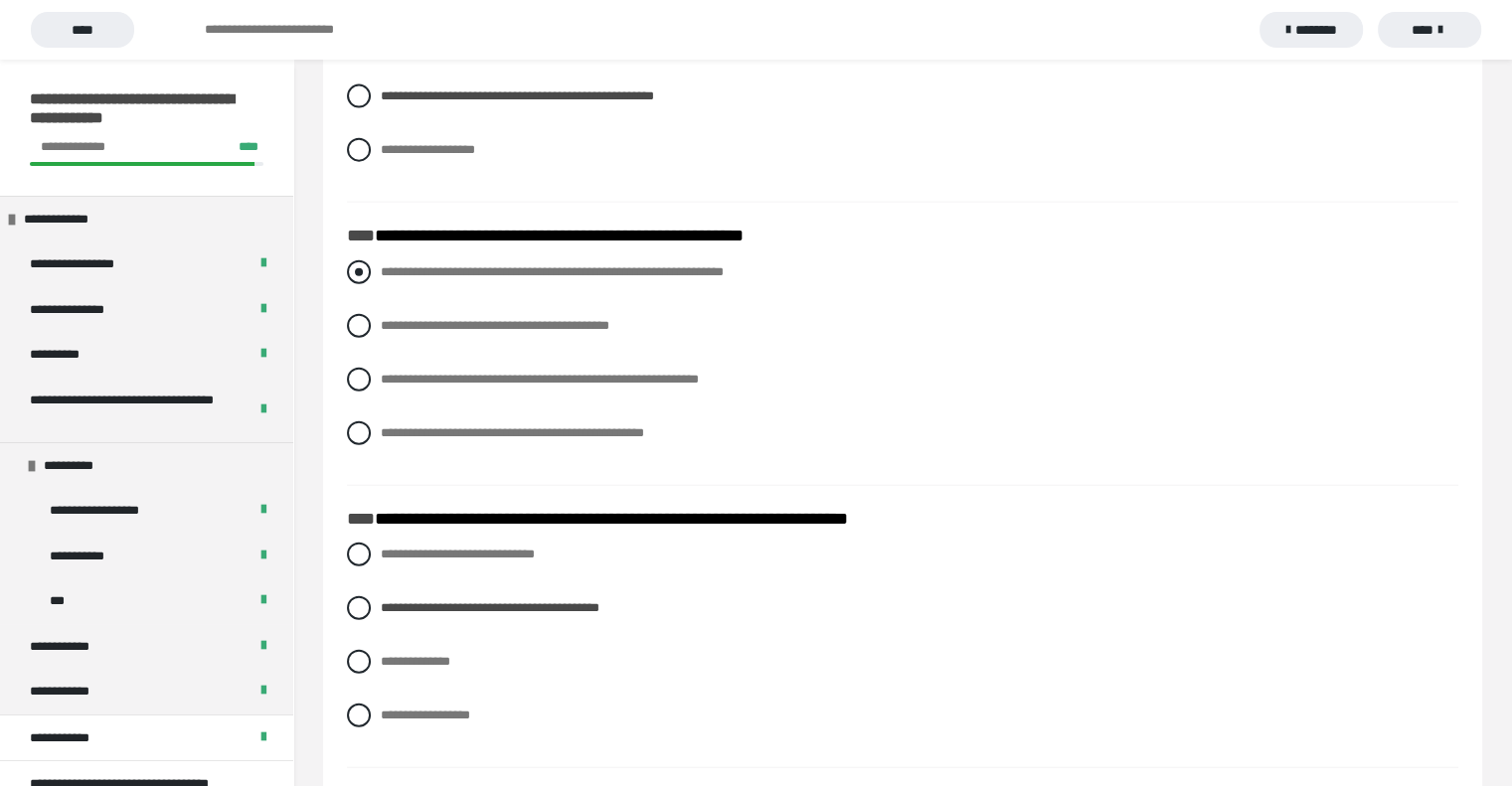 click on "**********" at bounding box center (552, 271) 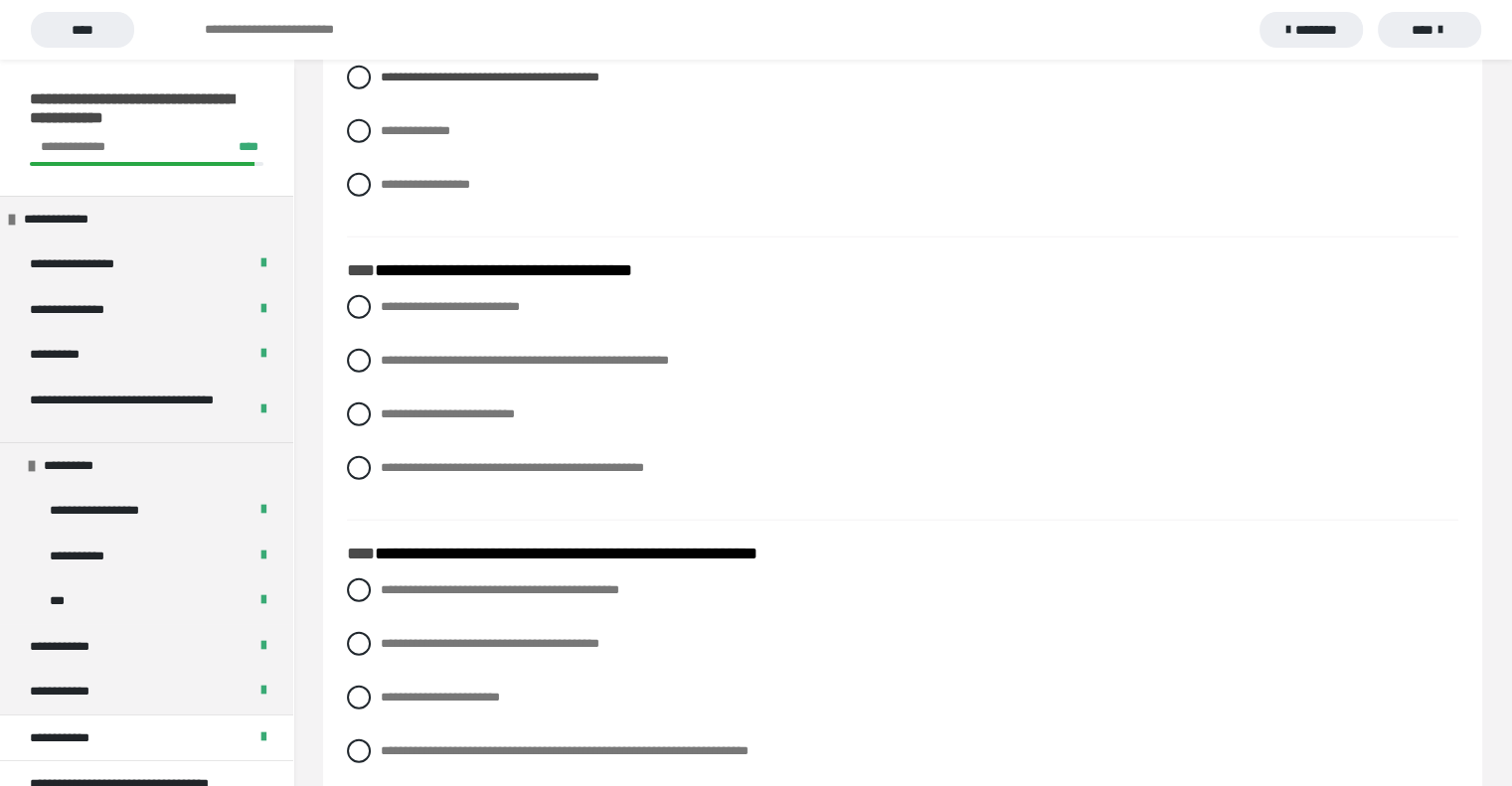 scroll, scrollTop: 5097, scrollLeft: 0, axis: vertical 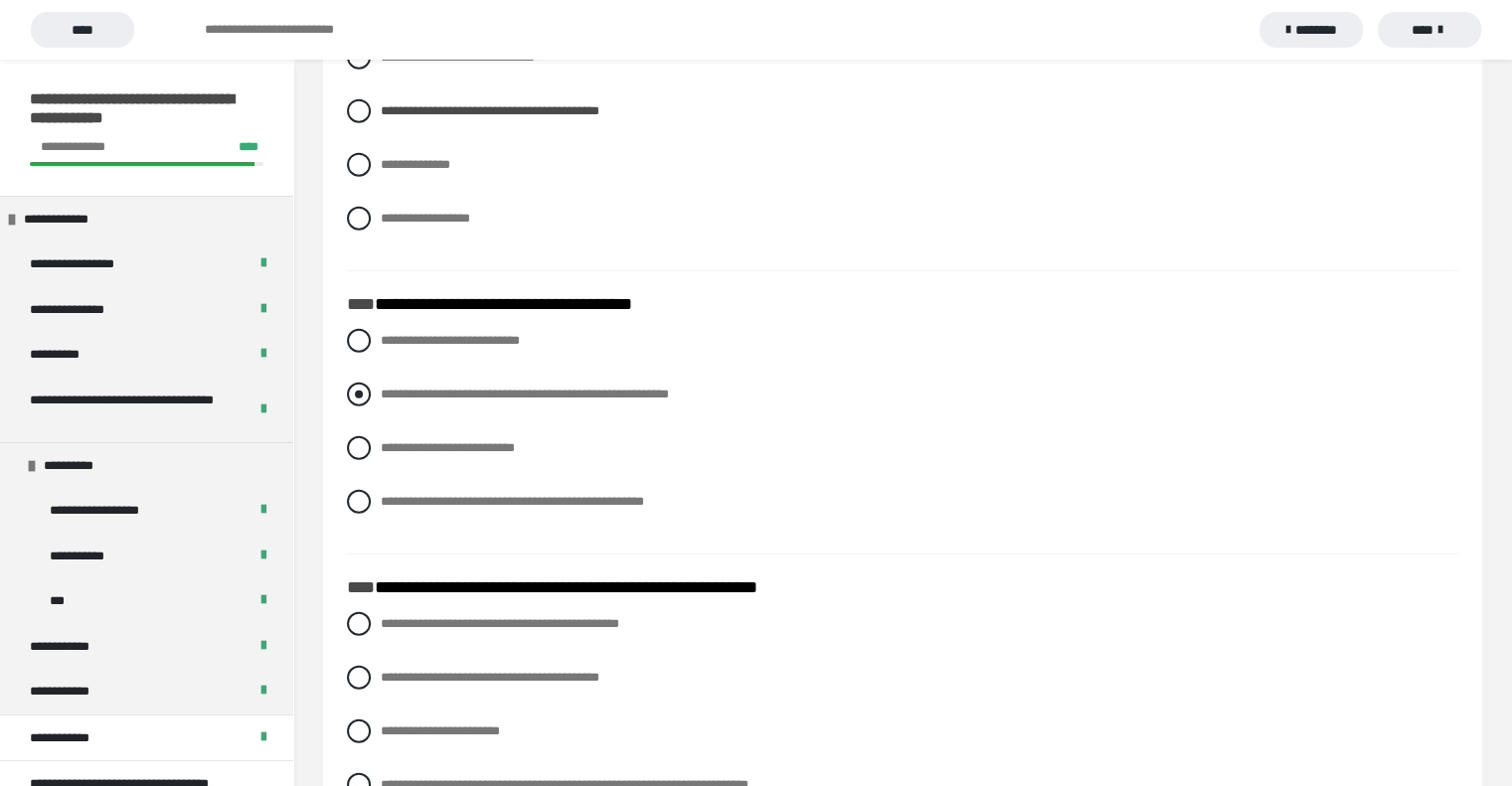 click on "**********" at bounding box center (525, 393) 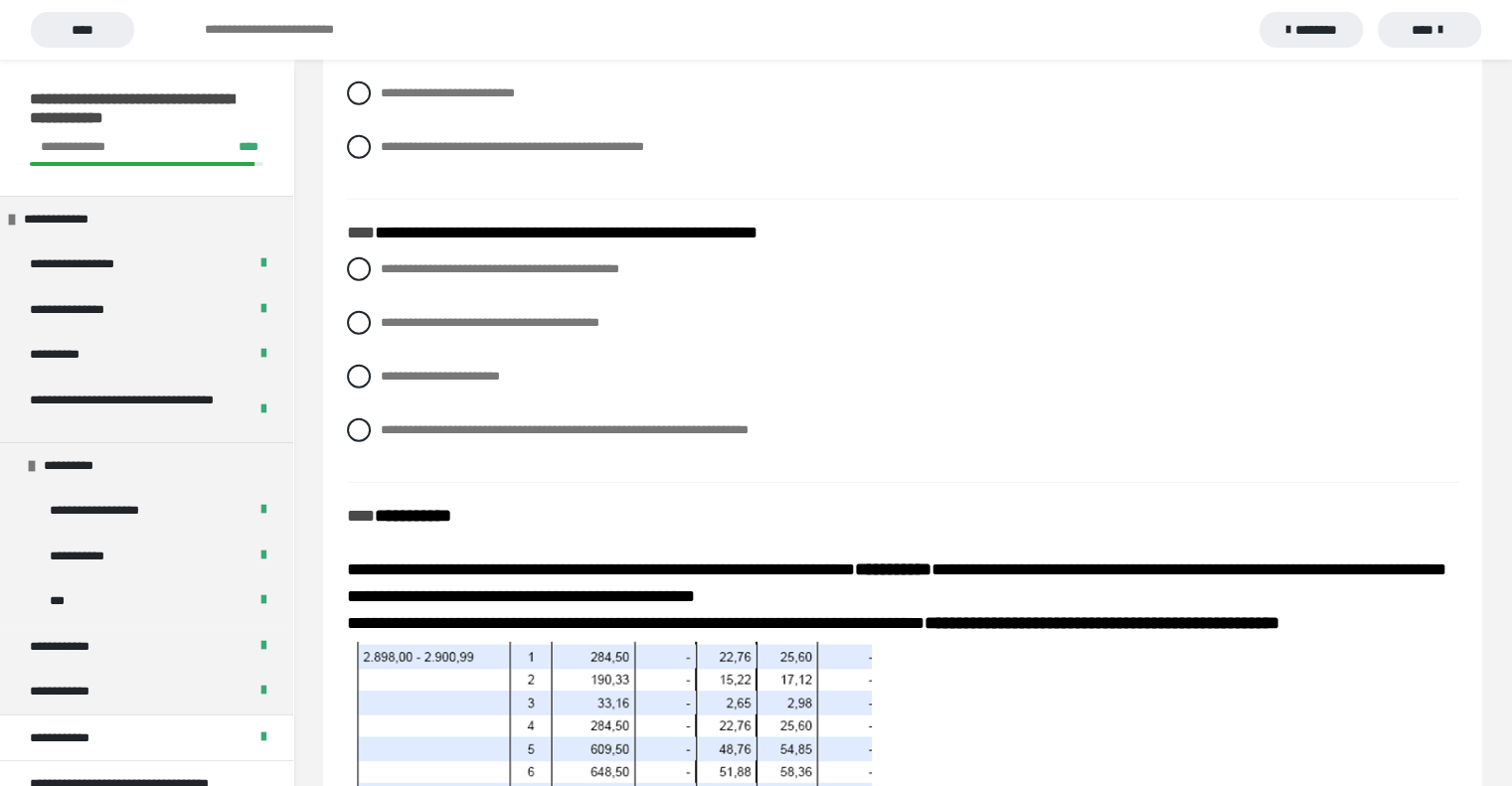 scroll, scrollTop: 5494, scrollLeft: 0, axis: vertical 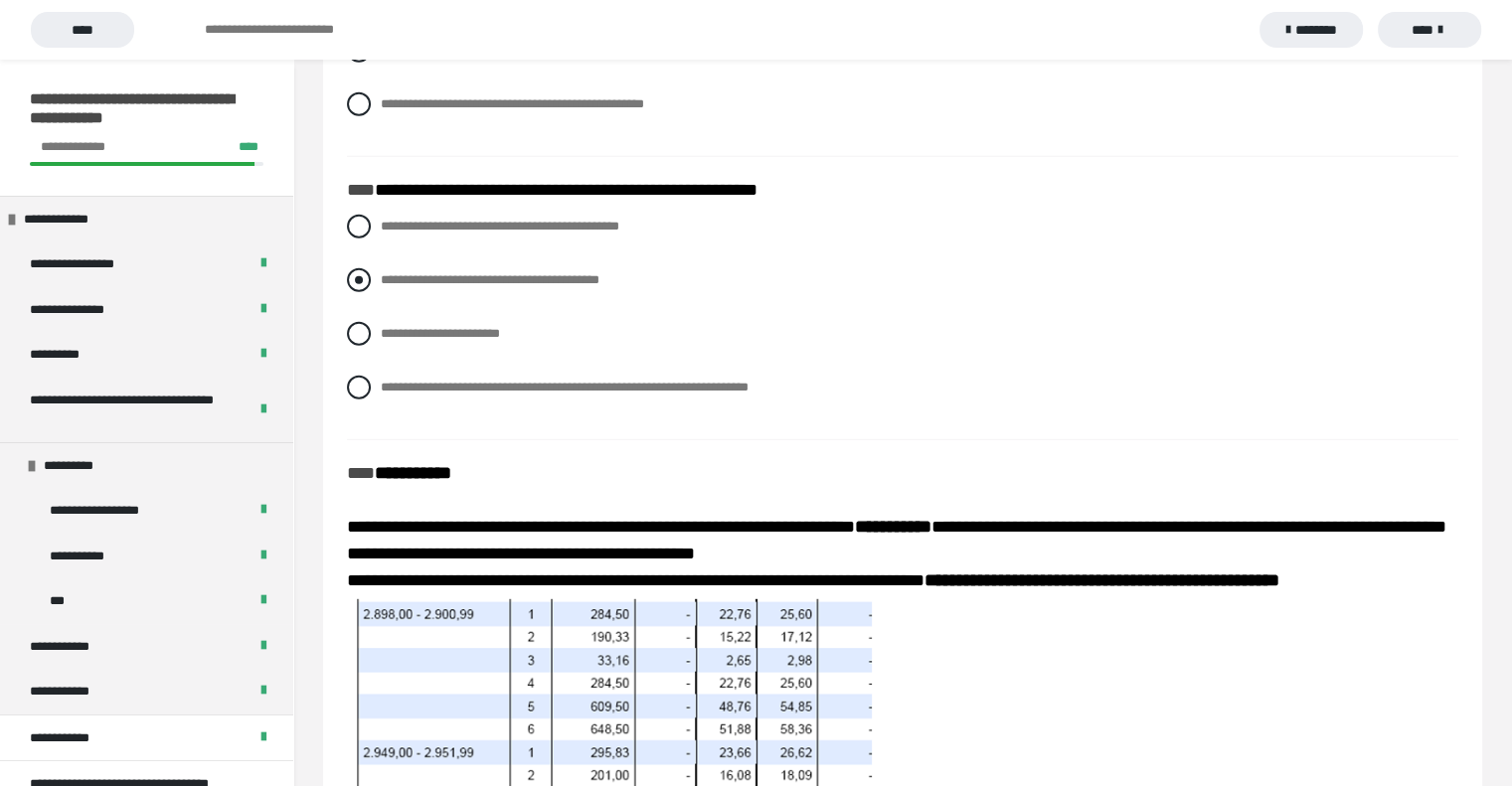 click on "**********" at bounding box center [490, 279] 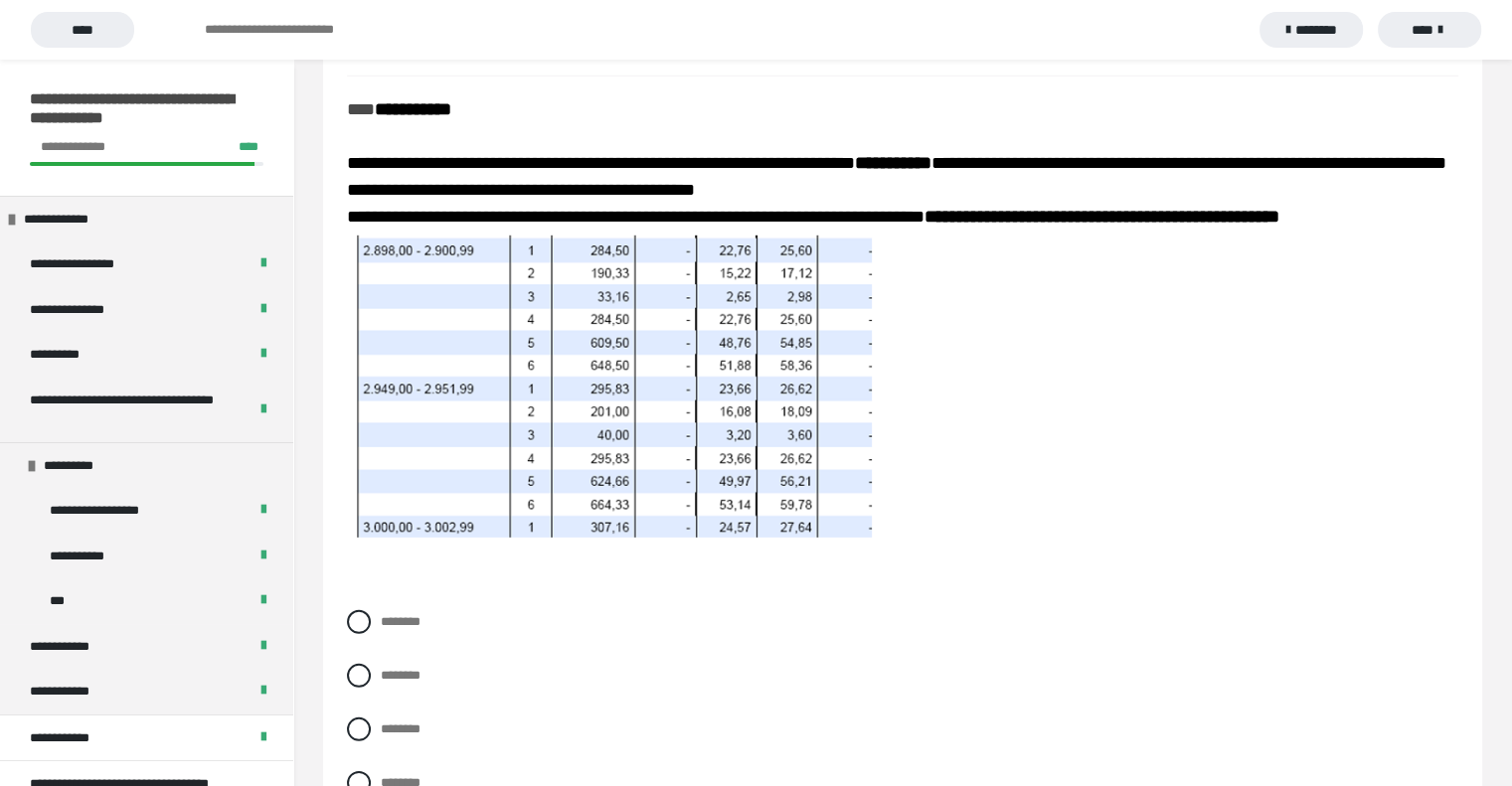 scroll, scrollTop: 5892, scrollLeft: 0, axis: vertical 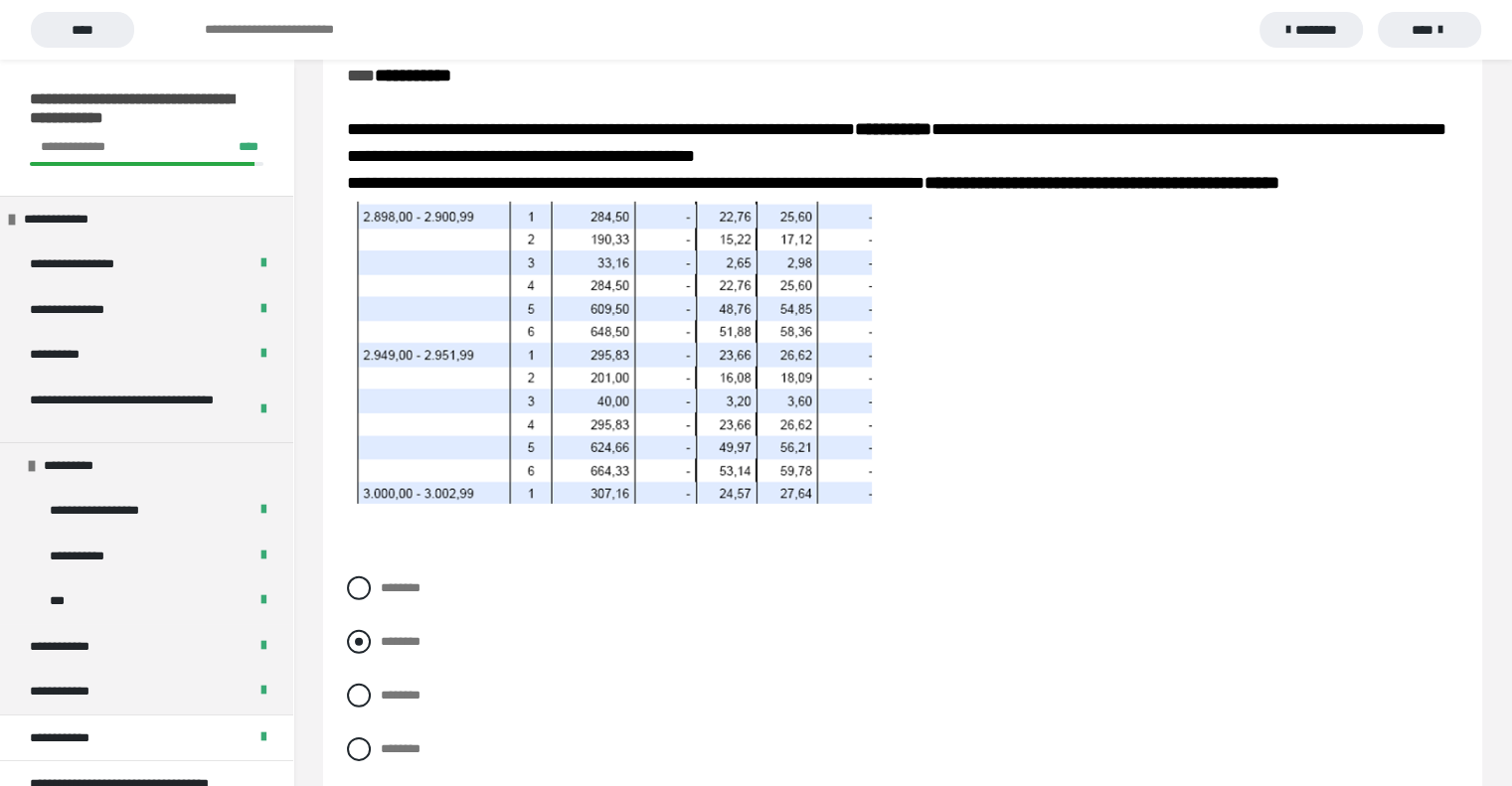 click on "********" at bounding box center (401, 641) 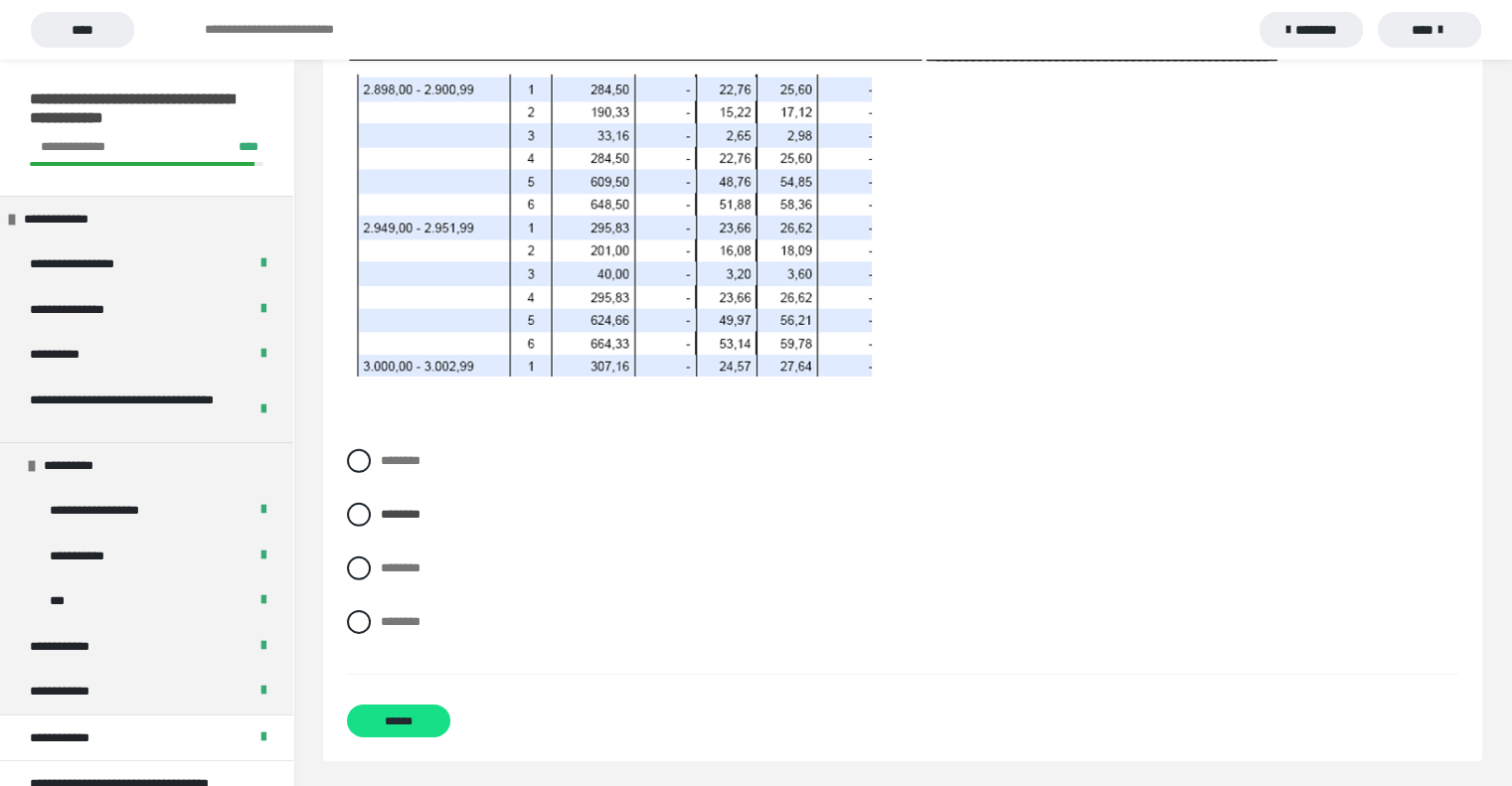 scroll, scrollTop: 6022, scrollLeft: 0, axis: vertical 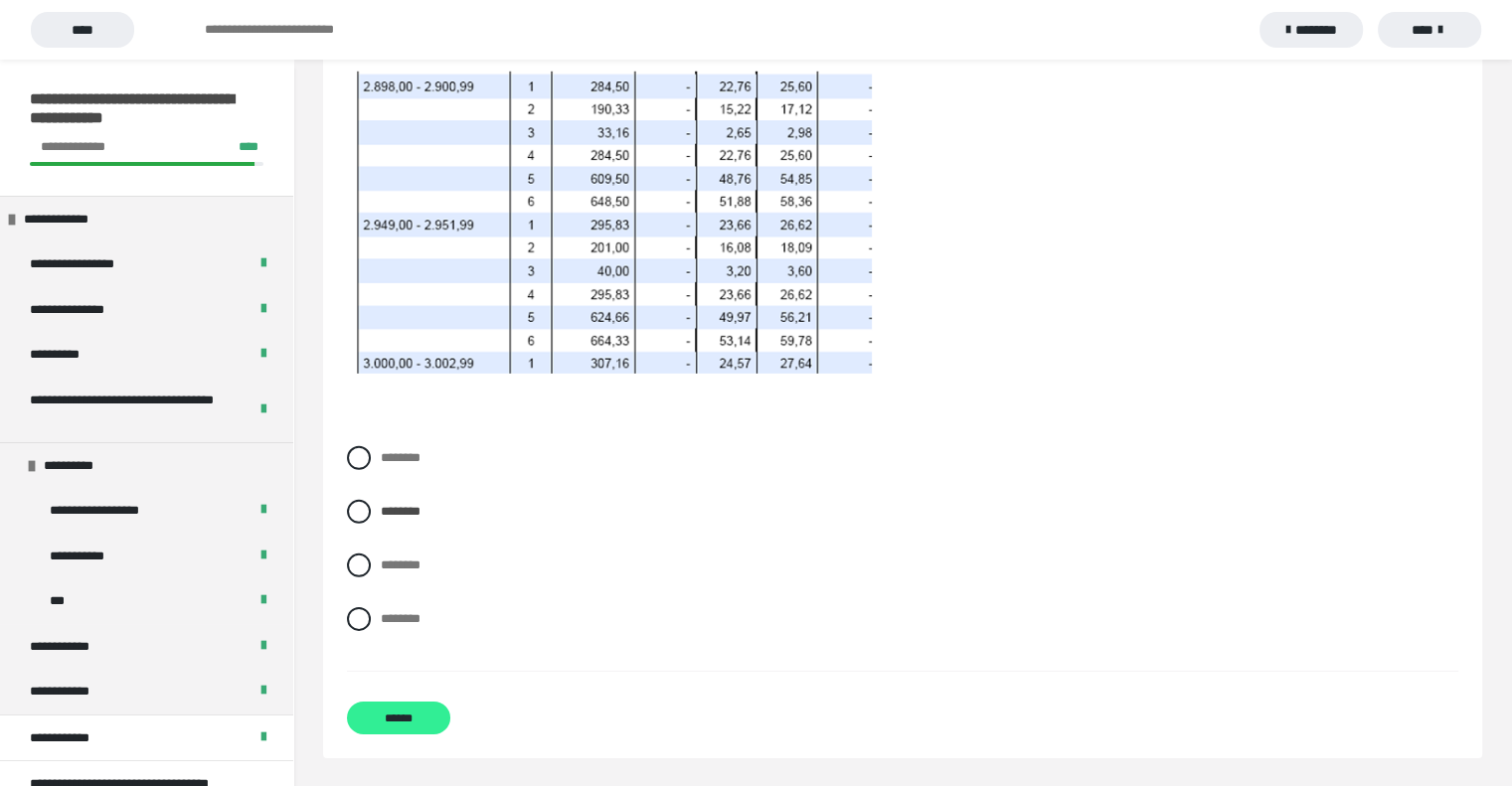 click on "******" at bounding box center [399, 717] 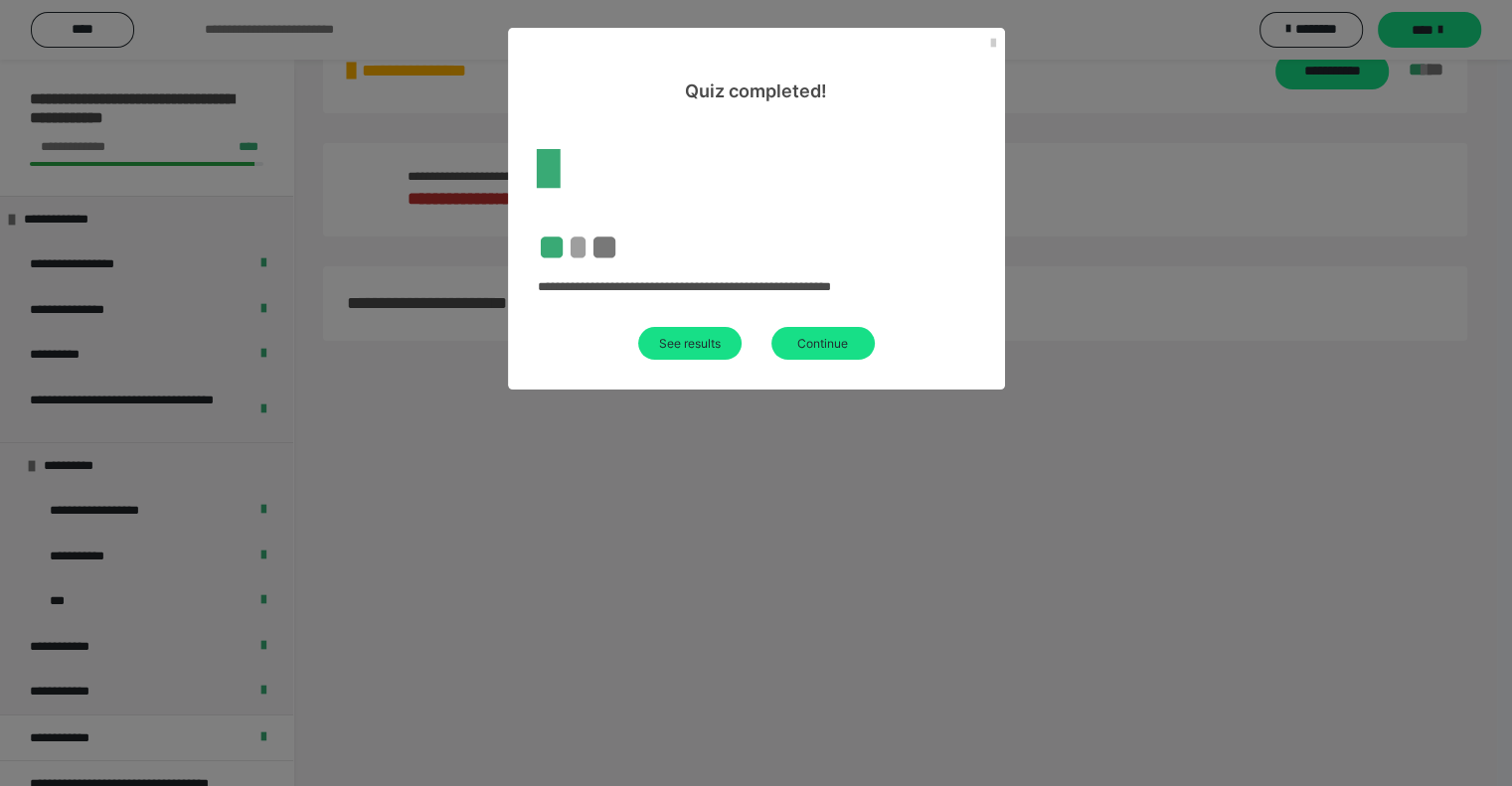 scroll, scrollTop: 513, scrollLeft: 0, axis: vertical 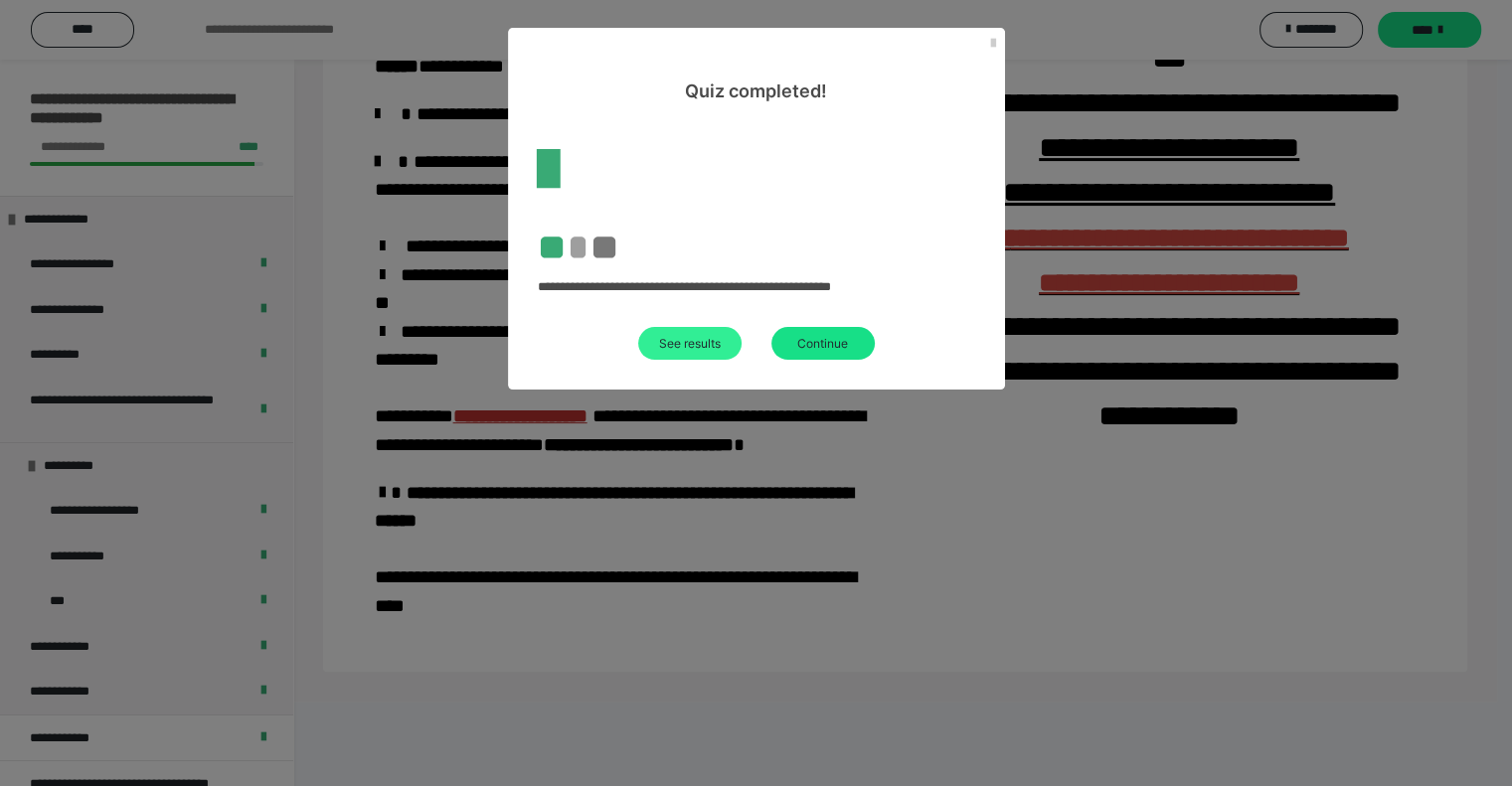 click on "See results" at bounding box center (690, 343) 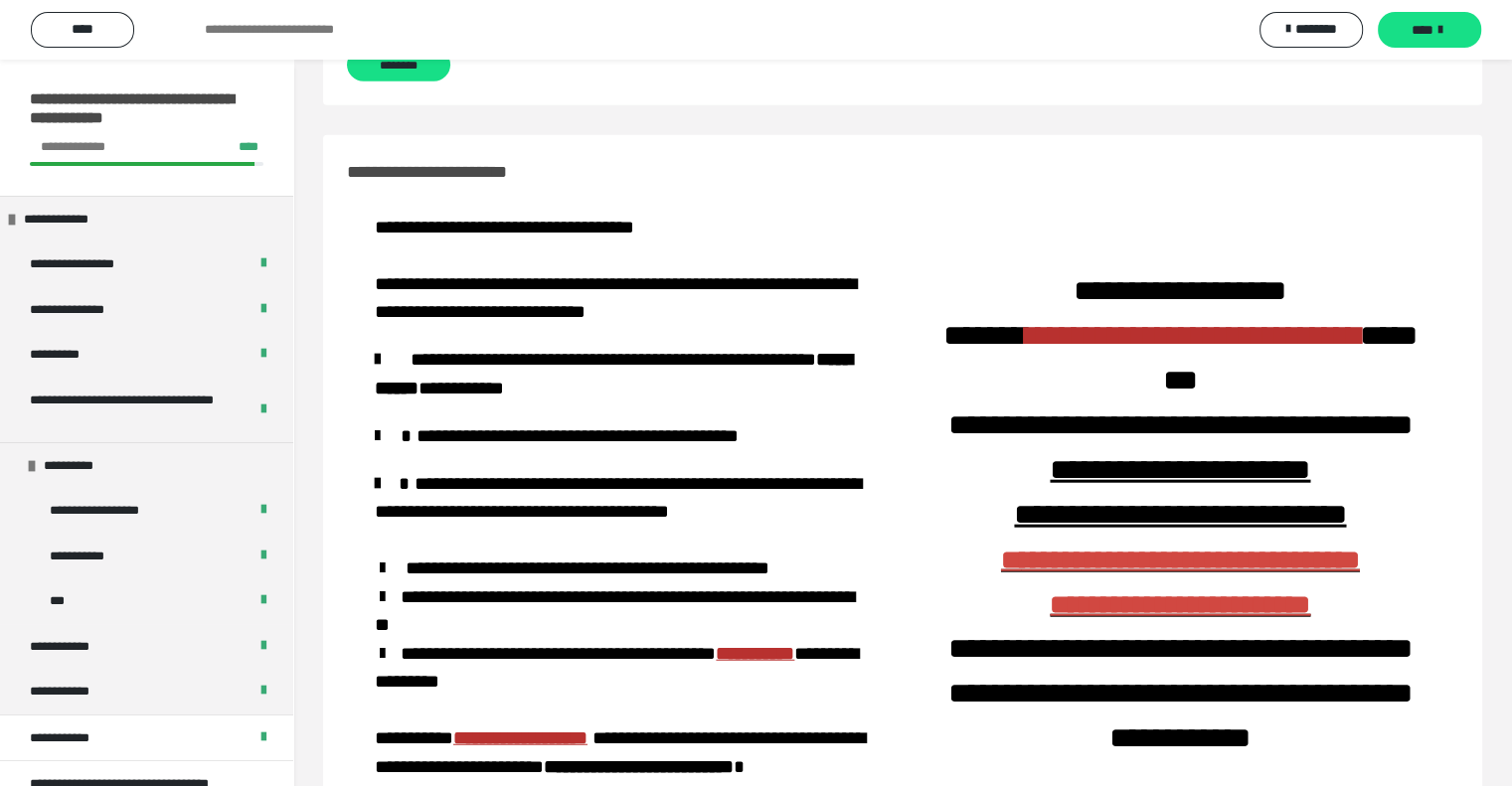 scroll, scrollTop: 4869, scrollLeft: 0, axis: vertical 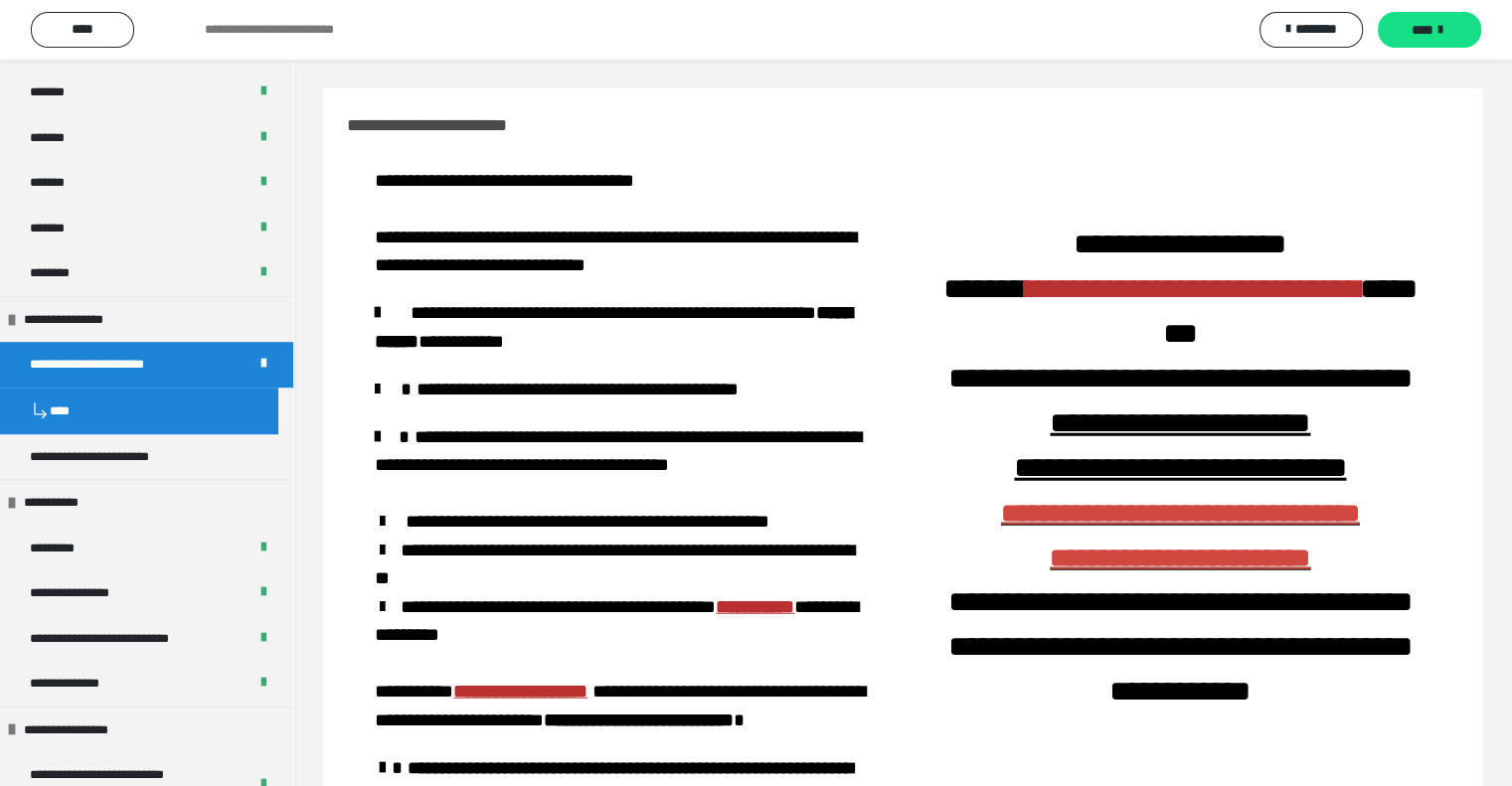 click on "**********" at bounding box center (102, 365) 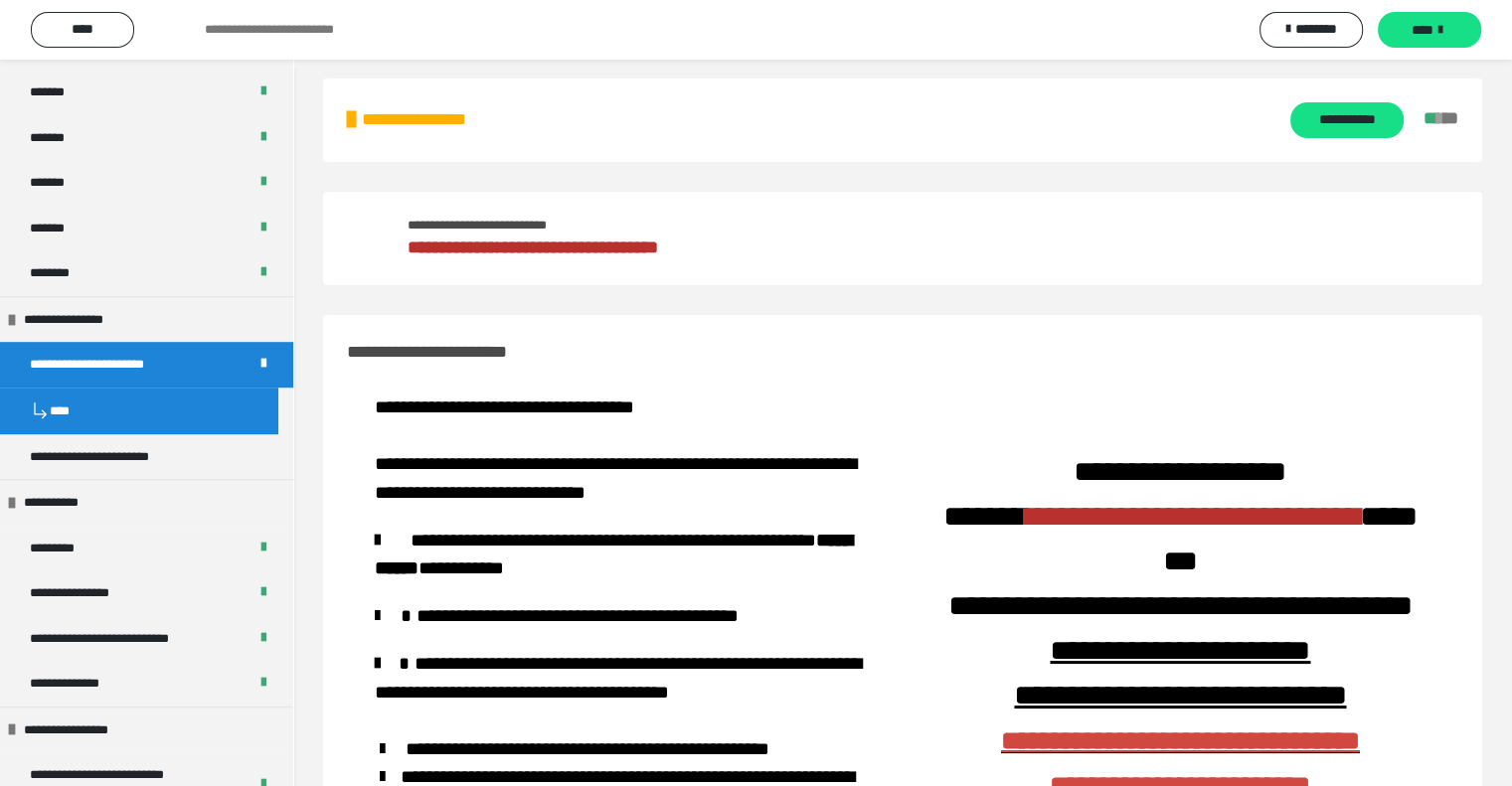 scroll, scrollTop: 0, scrollLeft: 0, axis: both 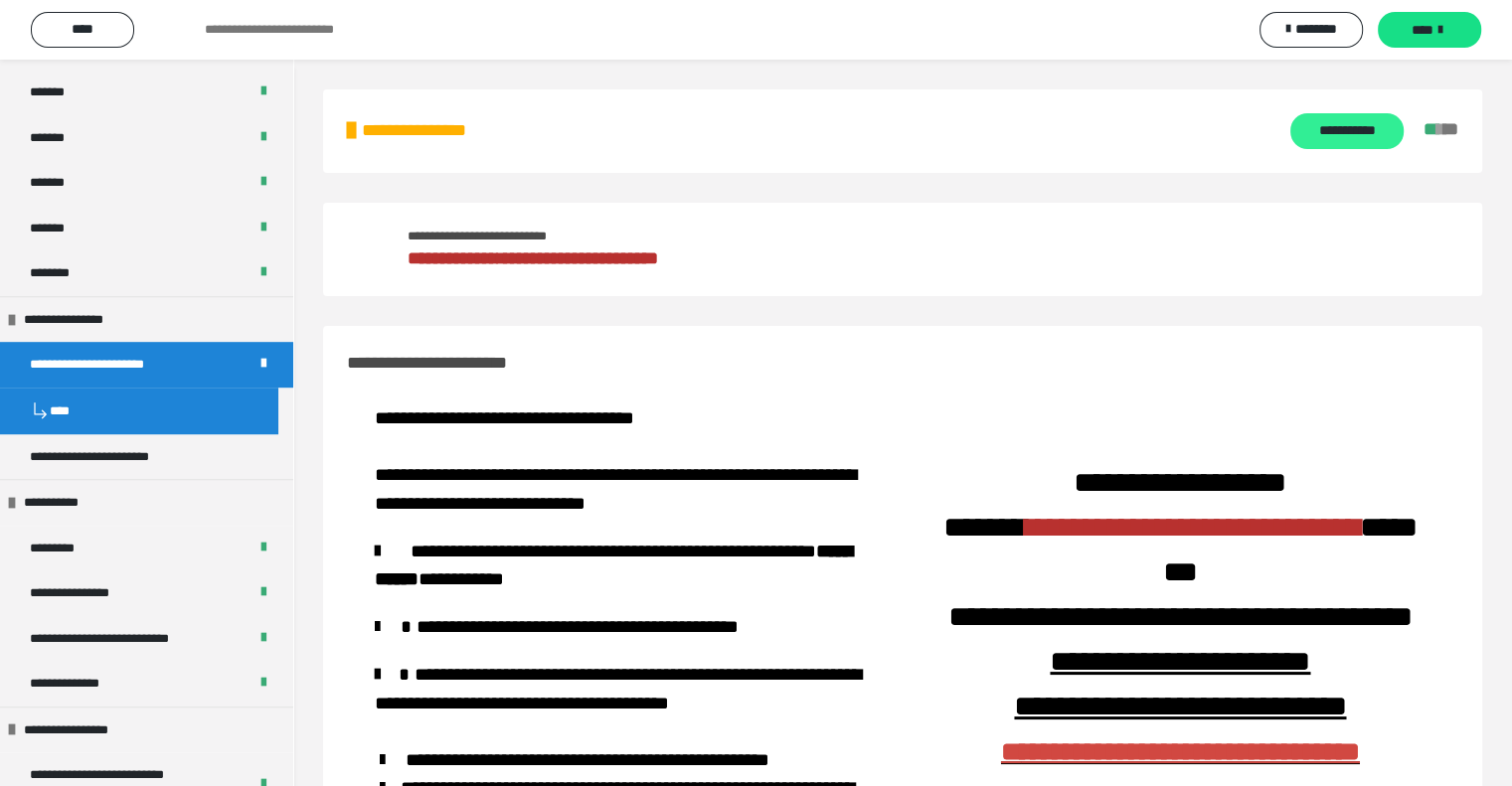 click on "**********" at bounding box center [1346, 131] 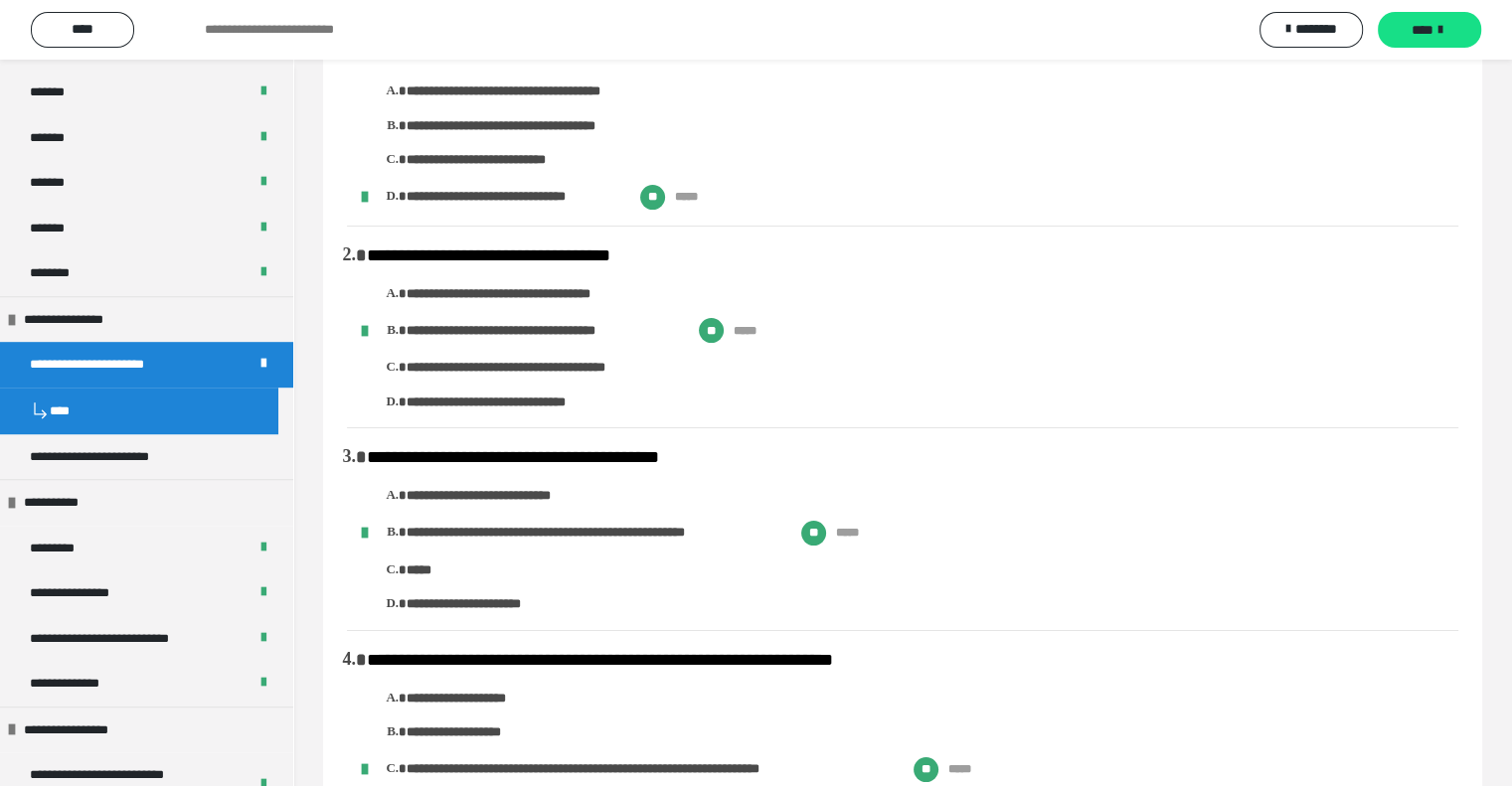scroll, scrollTop: 0, scrollLeft: 0, axis: both 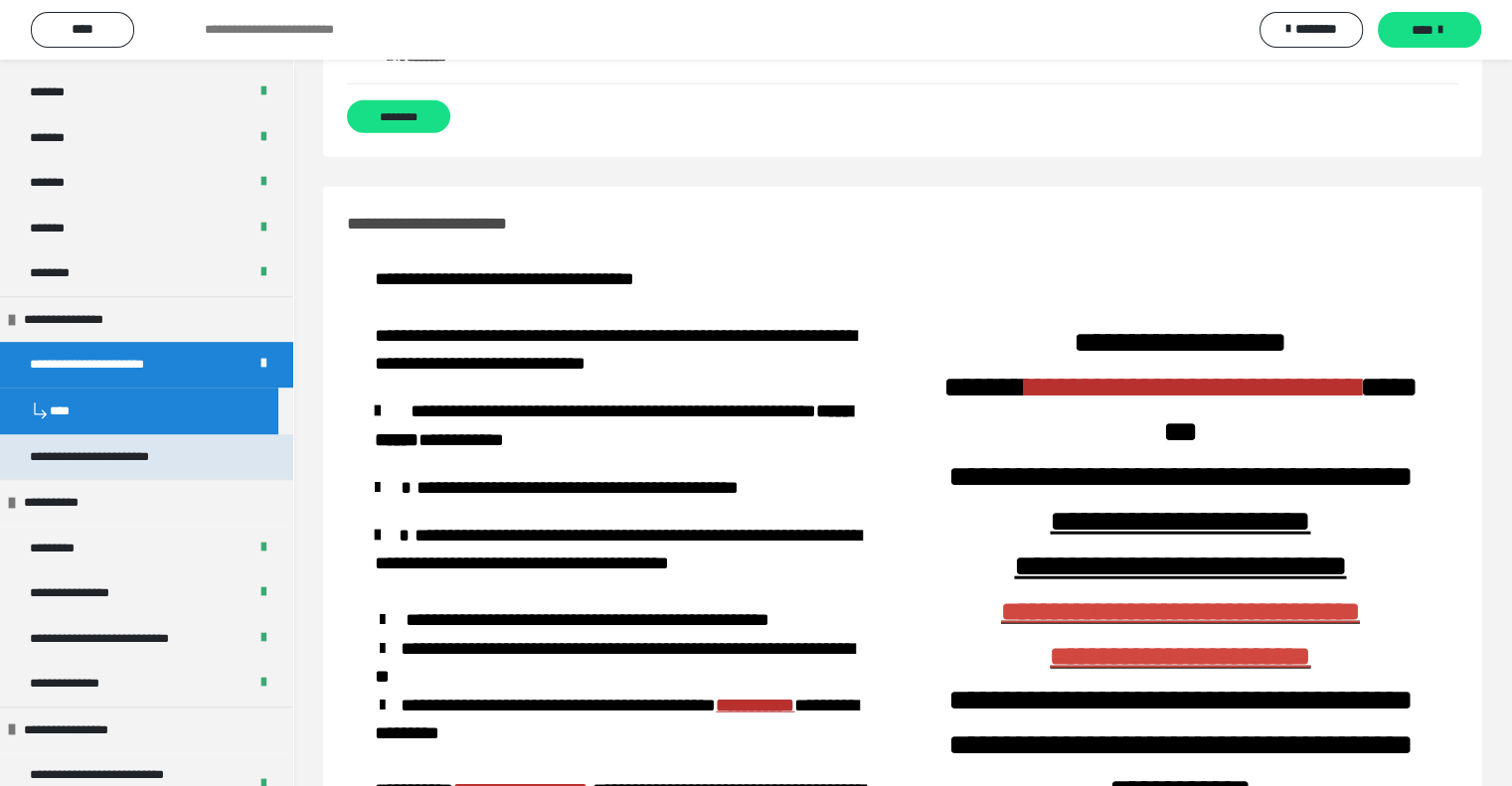 click on "**********" at bounding box center [104, 457] 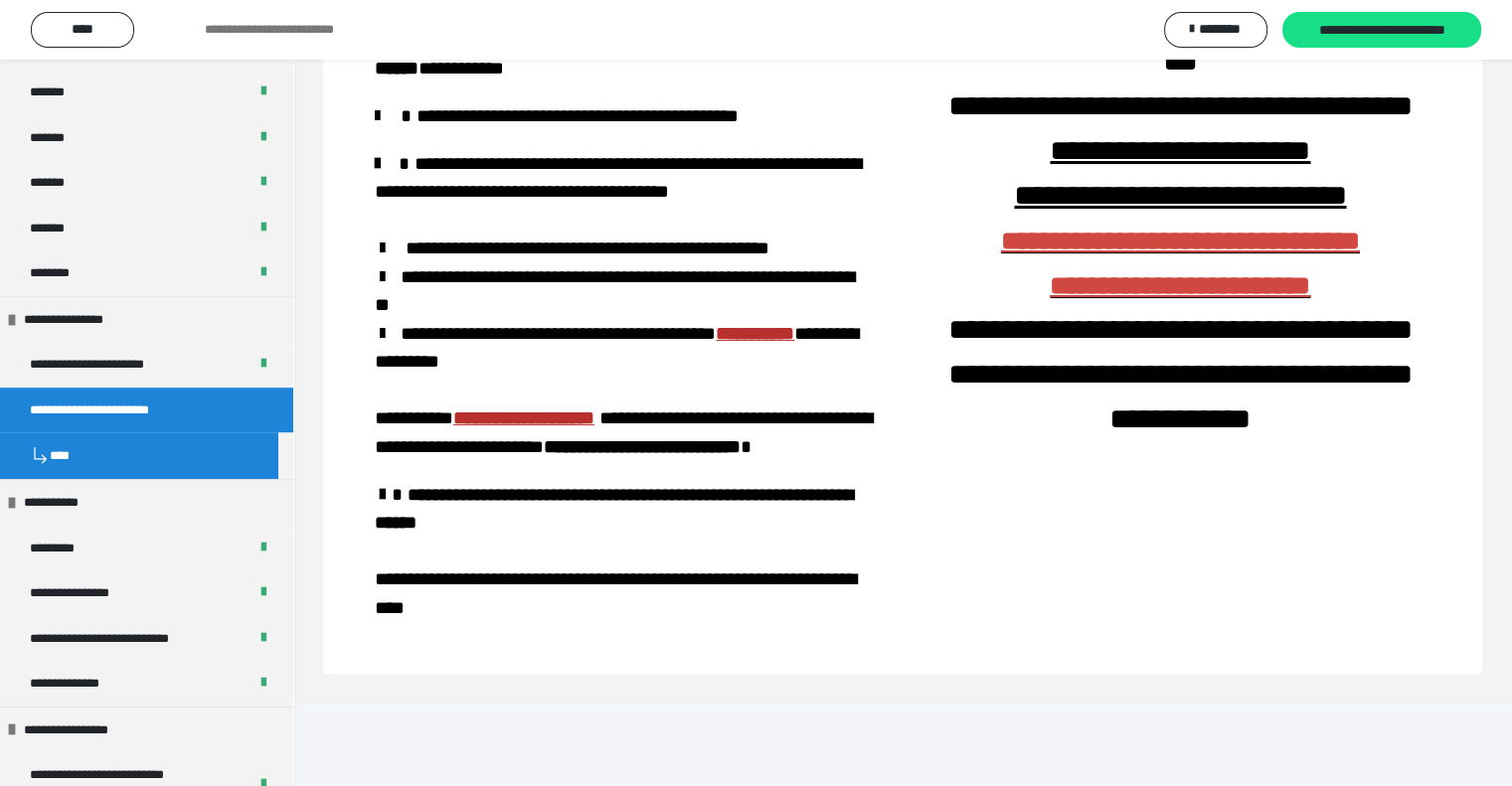 scroll, scrollTop: 277, scrollLeft: 0, axis: vertical 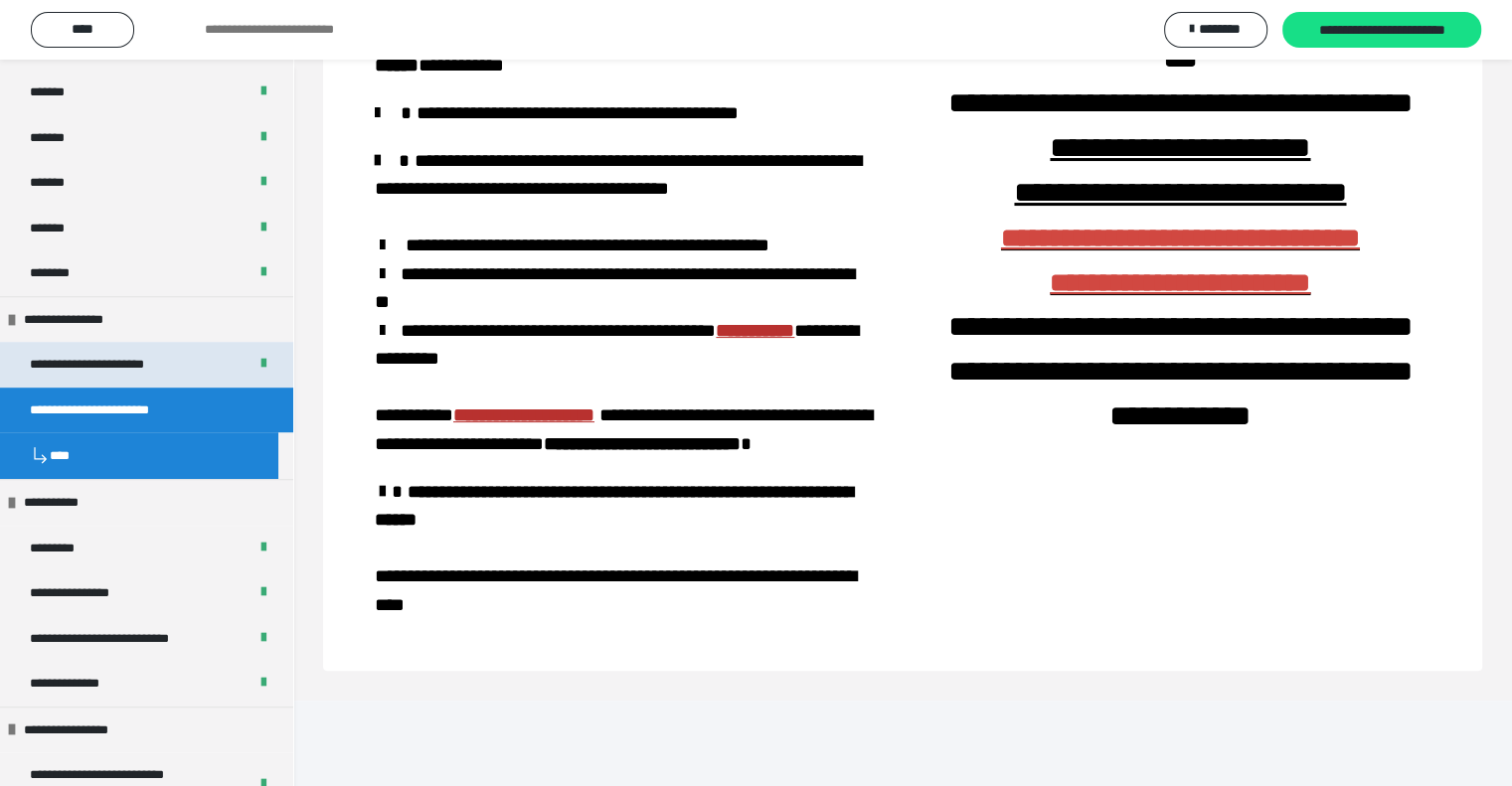 click on "**********" at bounding box center (102, 365) 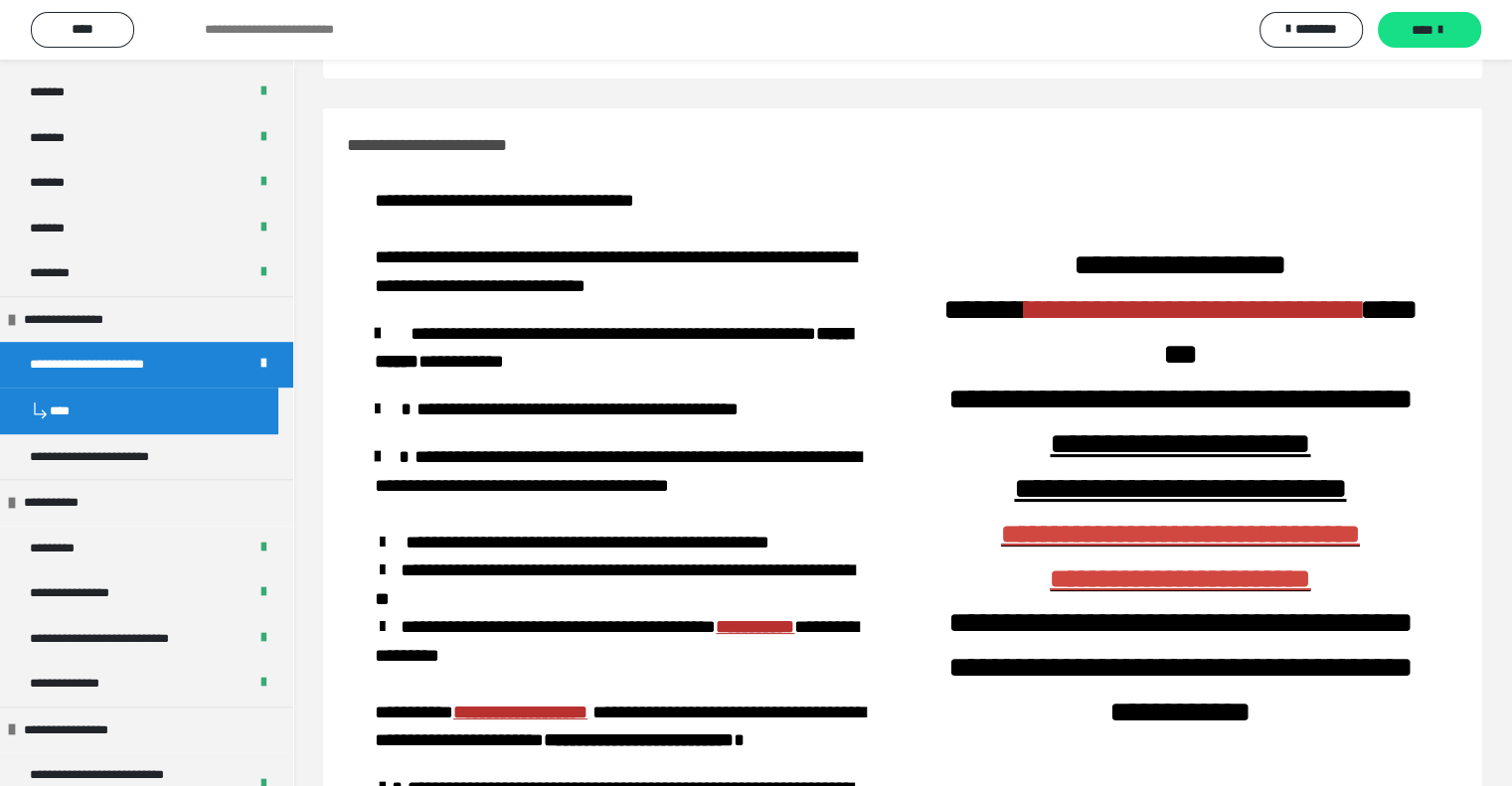 scroll, scrollTop: 0, scrollLeft: 0, axis: both 